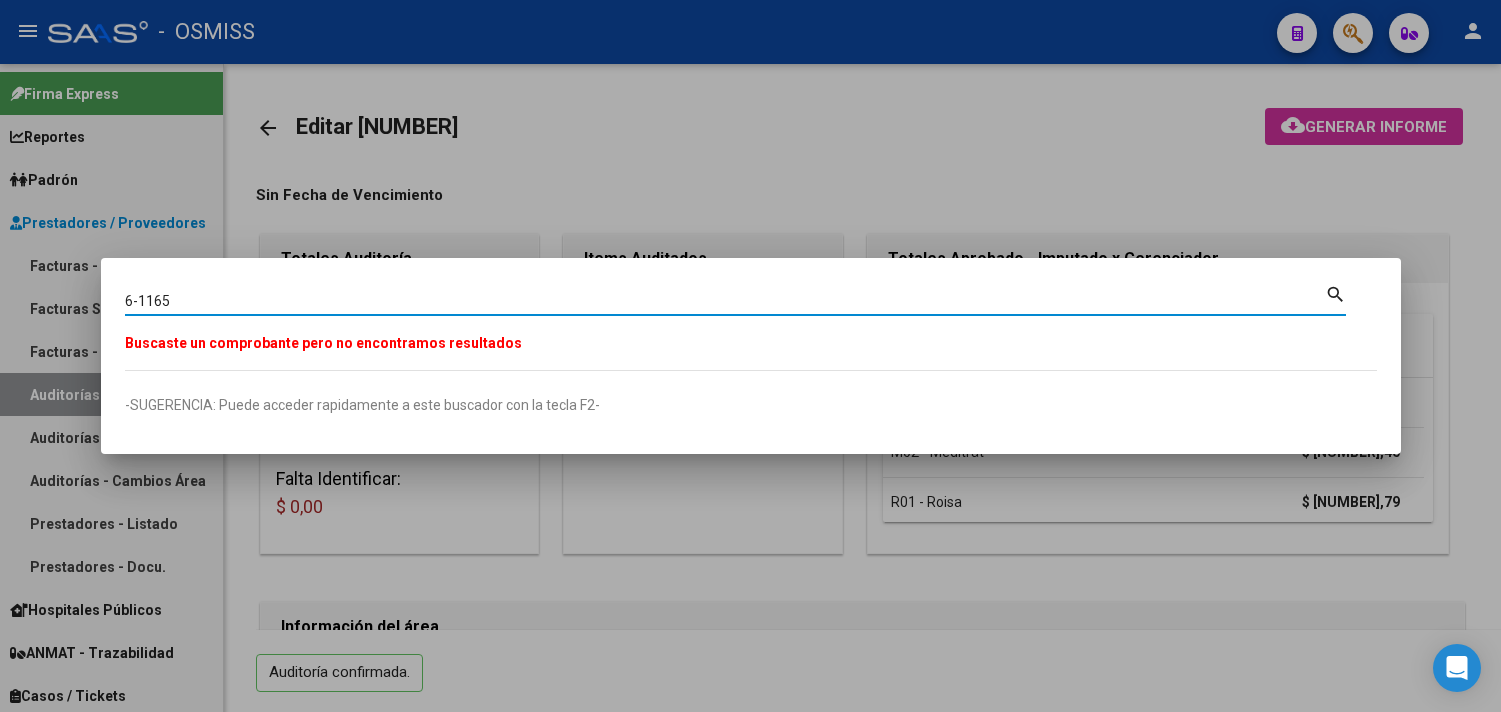 scroll, scrollTop: 0, scrollLeft: 0, axis: both 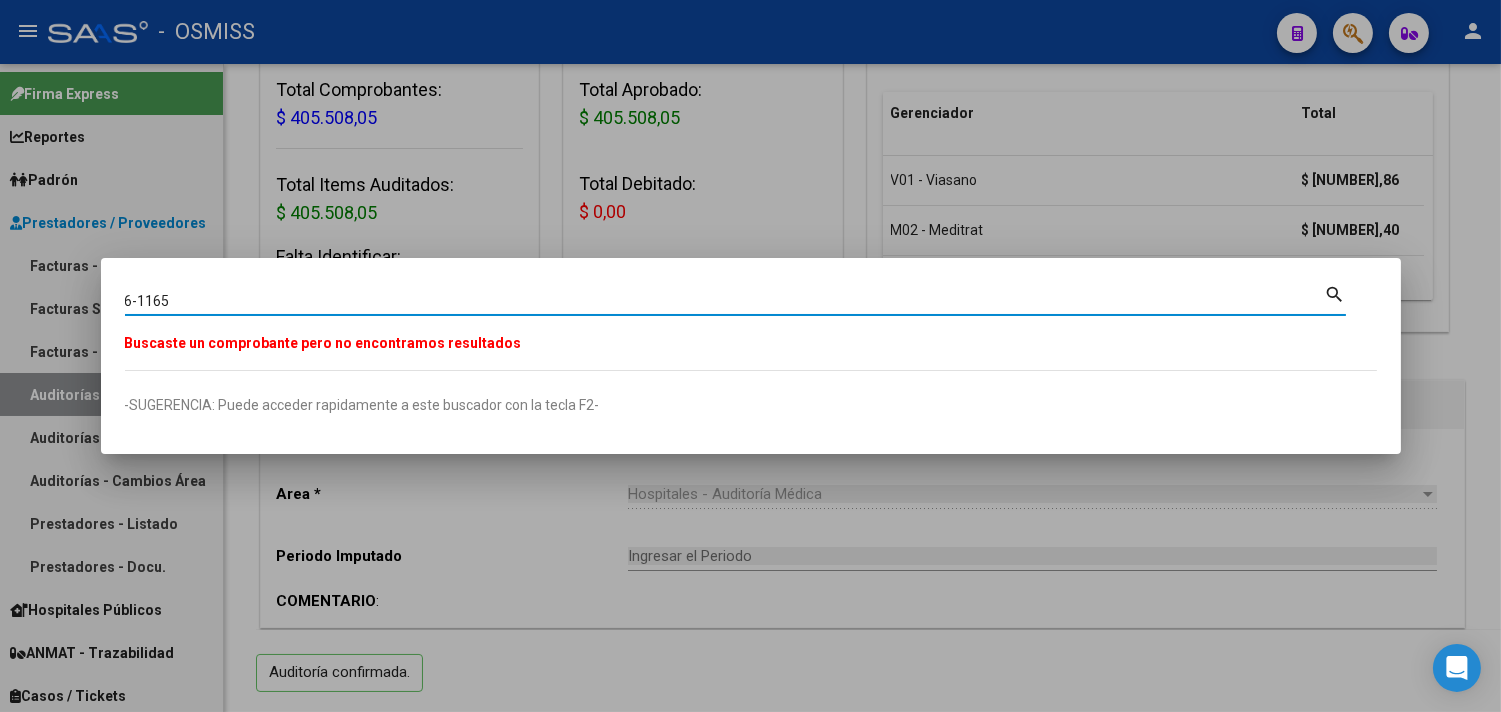 click at bounding box center (750, 356) 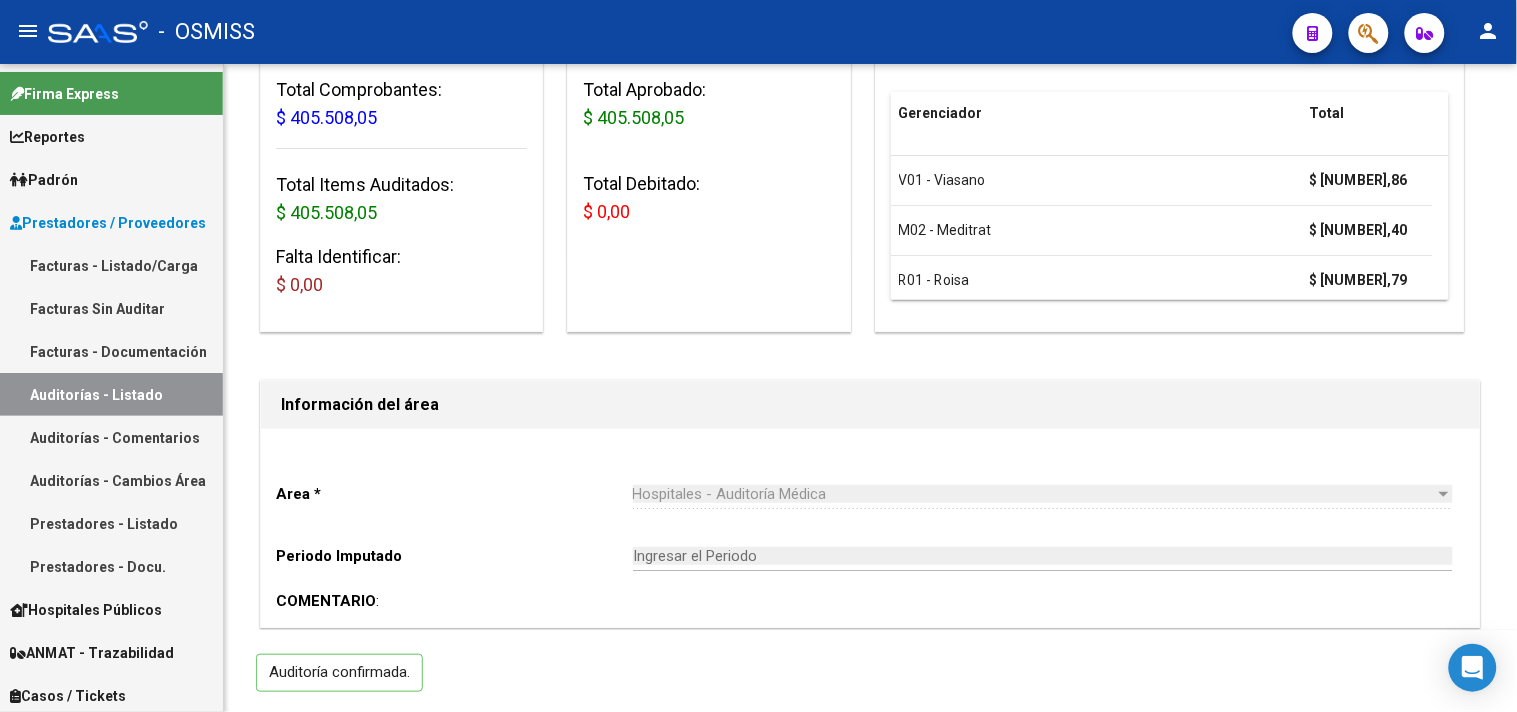 click on "Facturas - Listado/Carga" at bounding box center (111, 265) 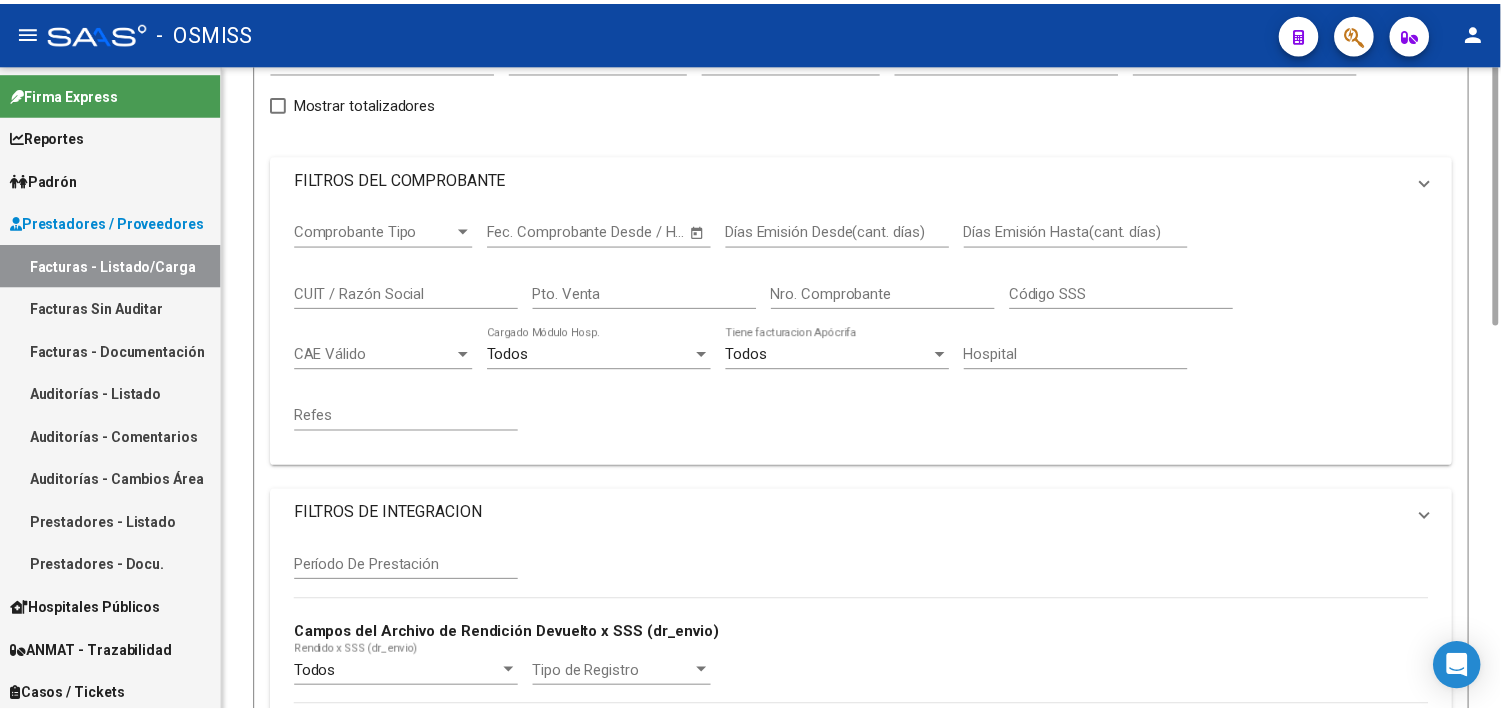 scroll, scrollTop: 0, scrollLeft: 0, axis: both 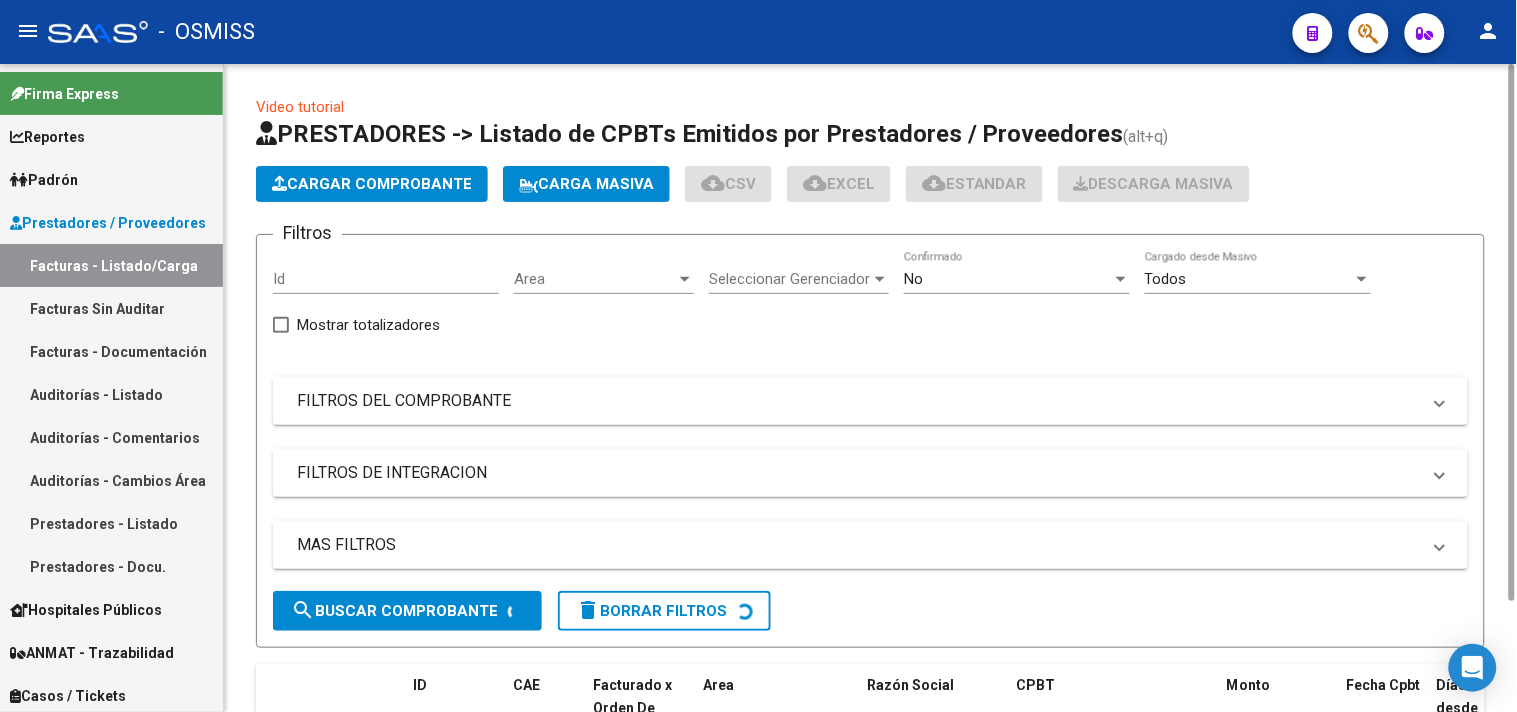 click on "Cargar Comprobante" 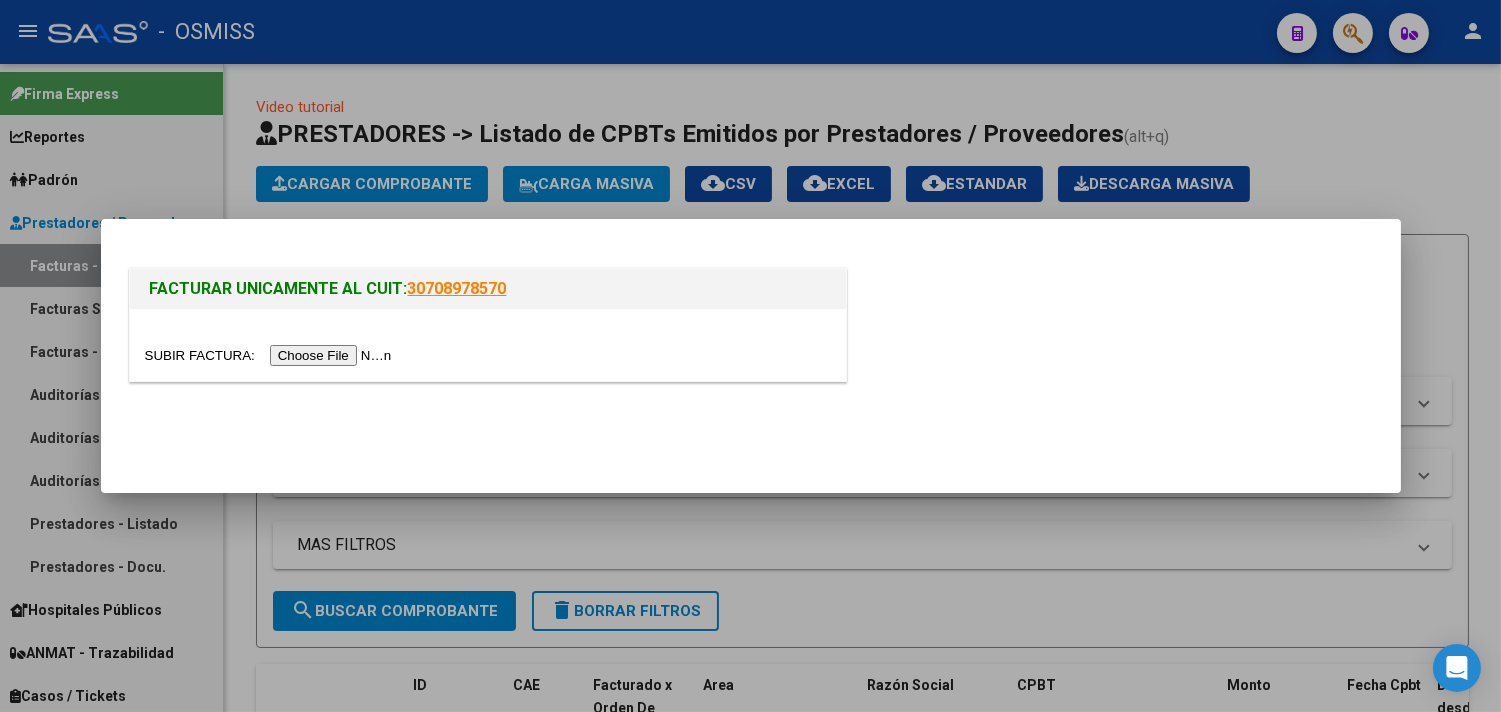 click at bounding box center [271, 355] 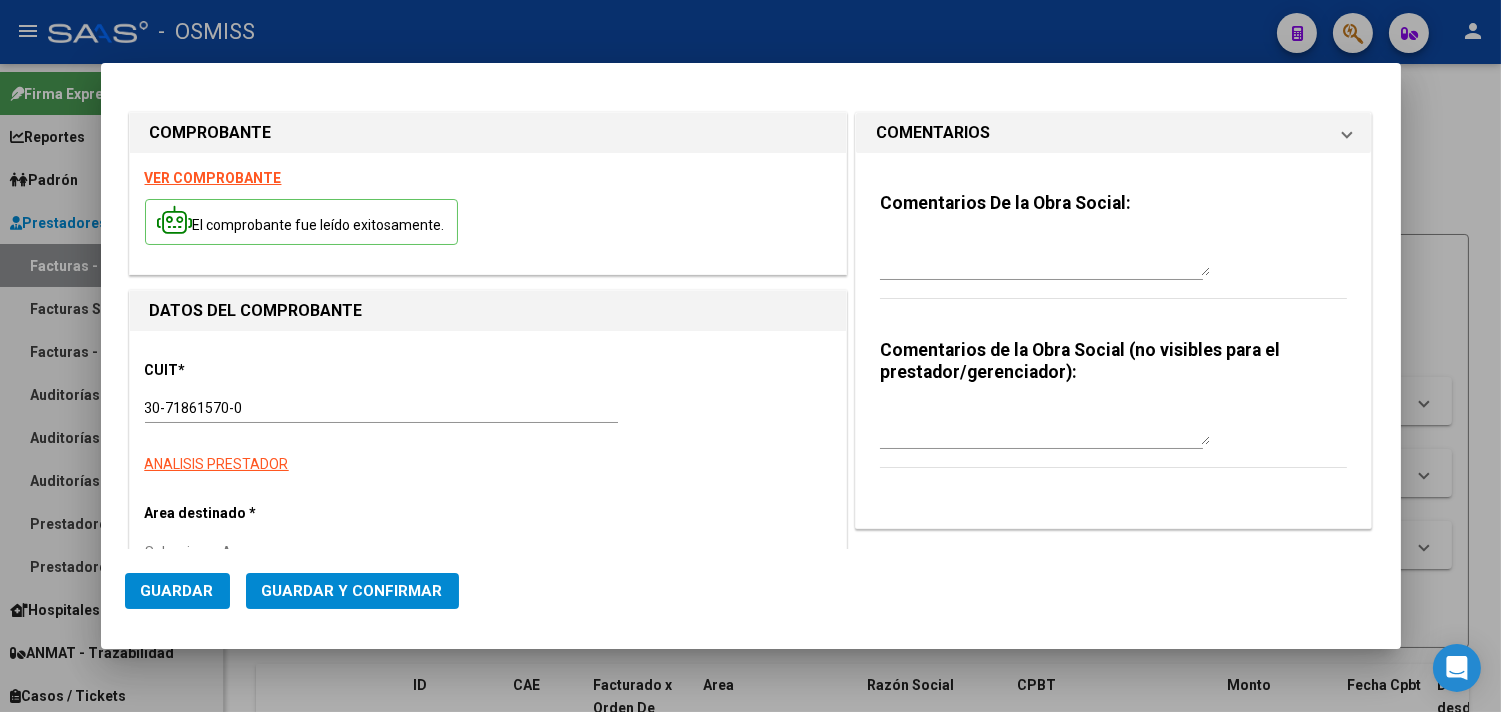type on "[DATE]" 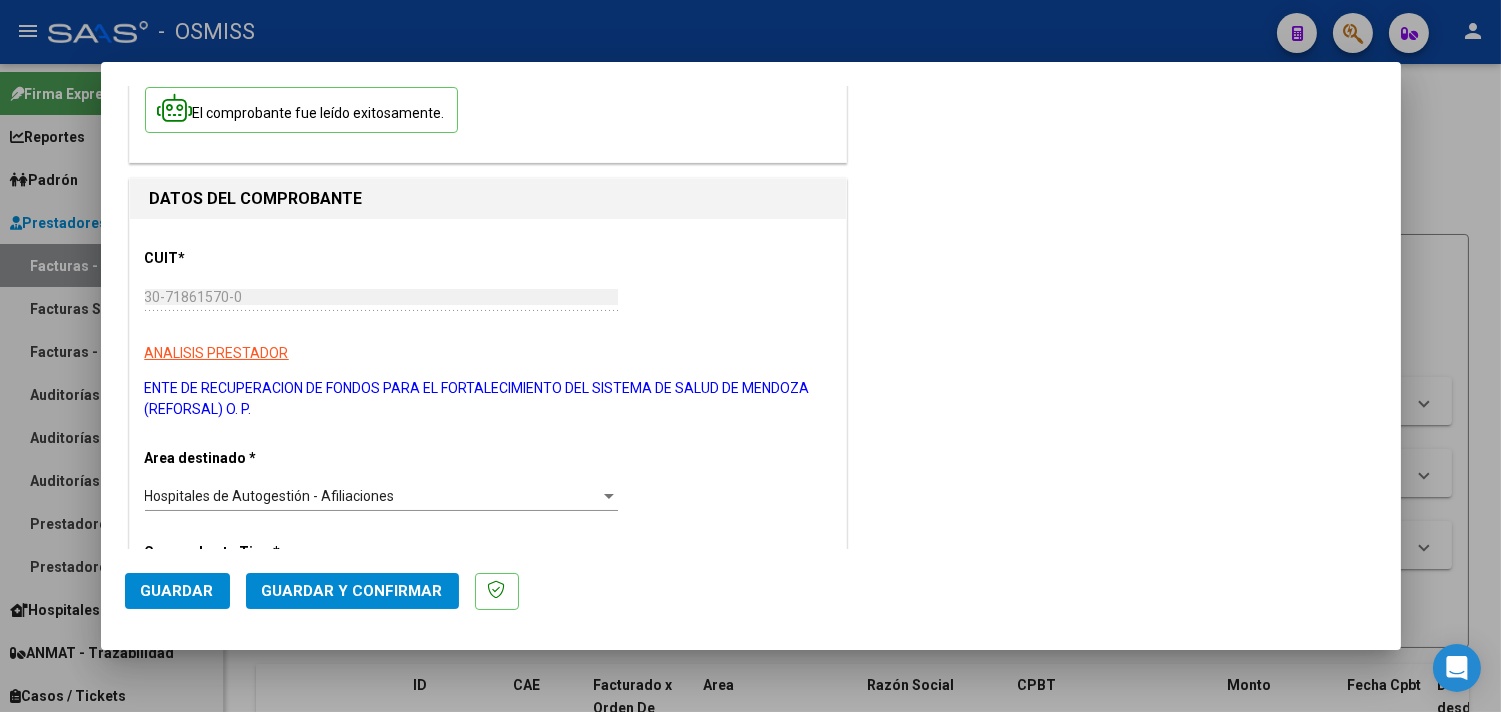 scroll, scrollTop: 222, scrollLeft: 0, axis: vertical 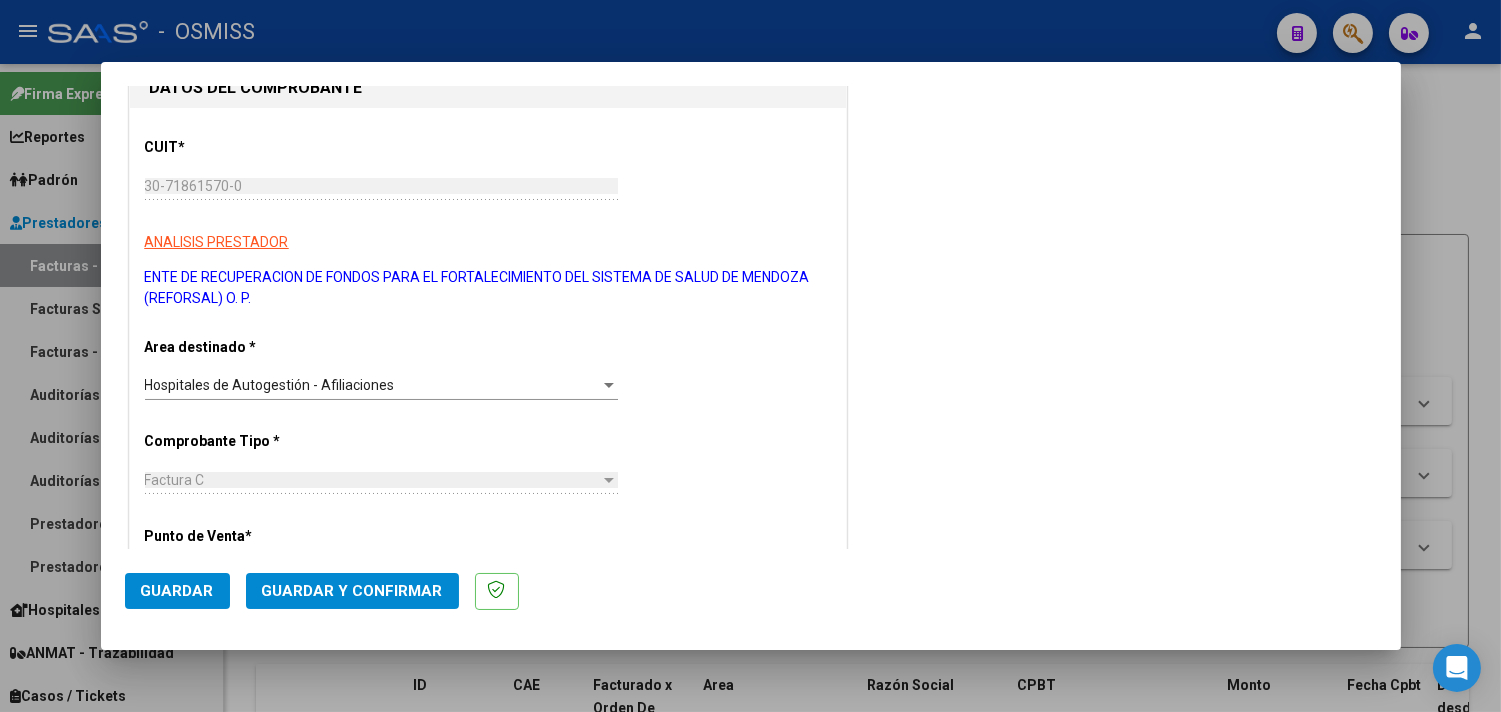 click on "Guardar y Confirmar" 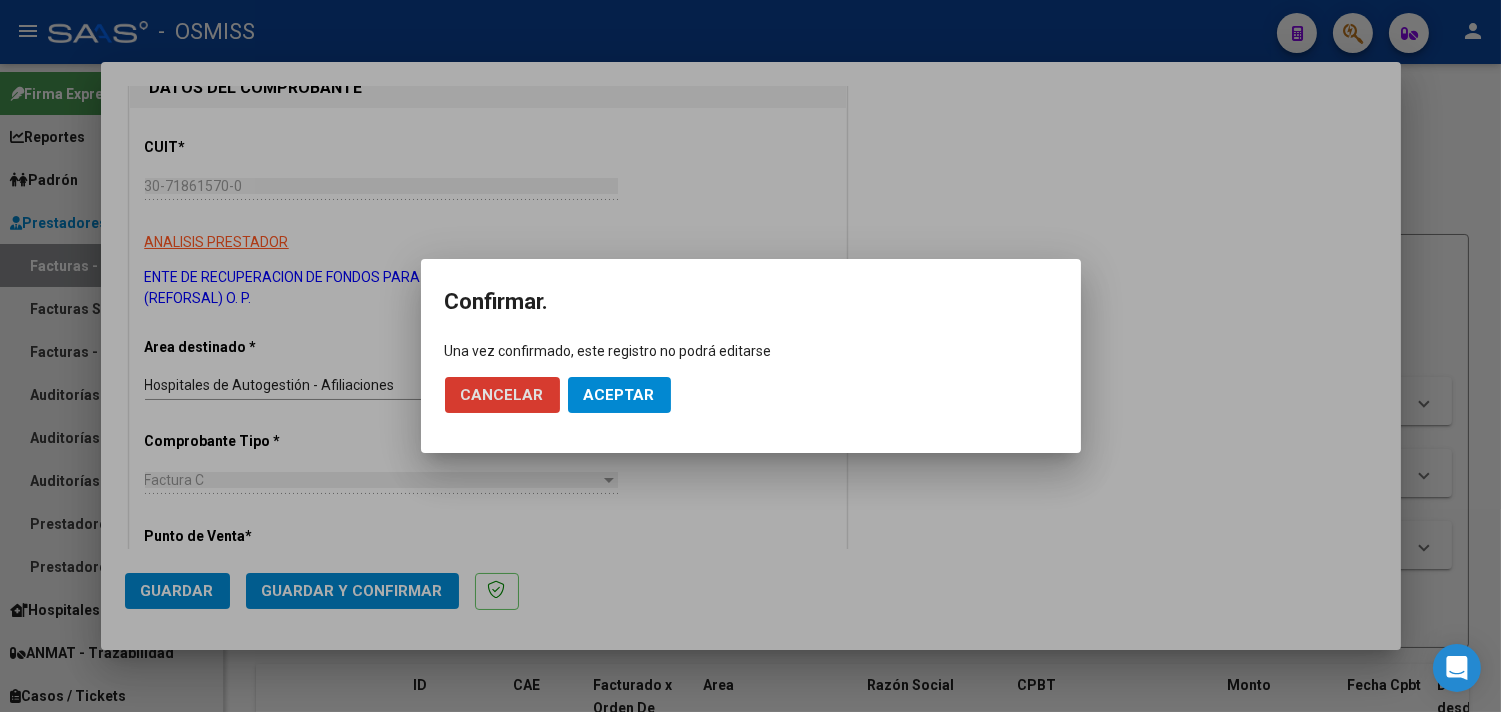 click on "Aceptar" 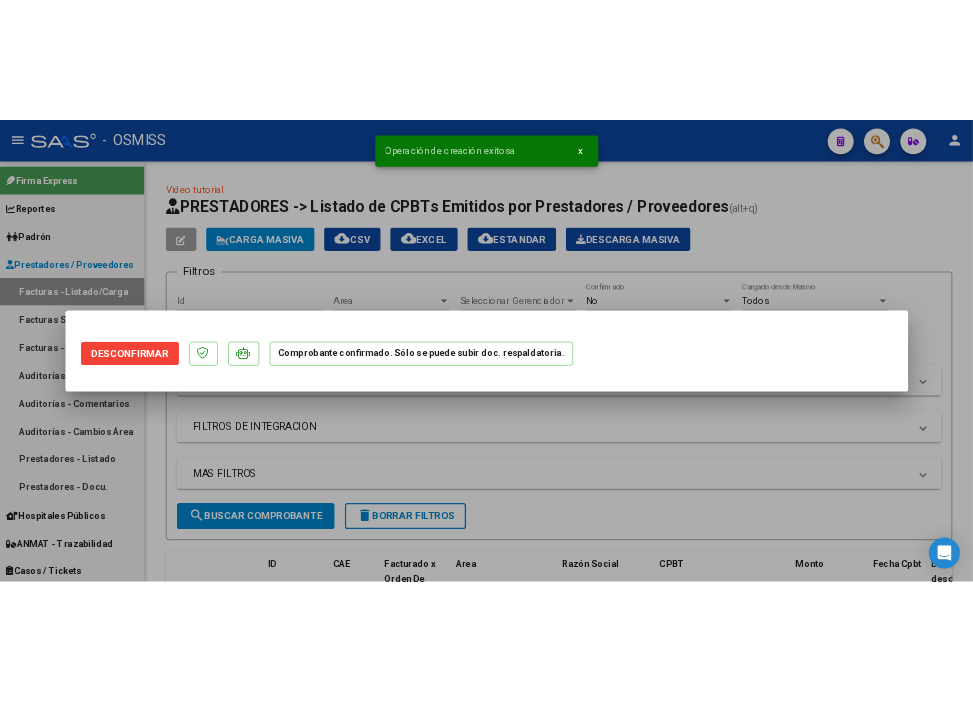 scroll, scrollTop: 0, scrollLeft: 0, axis: both 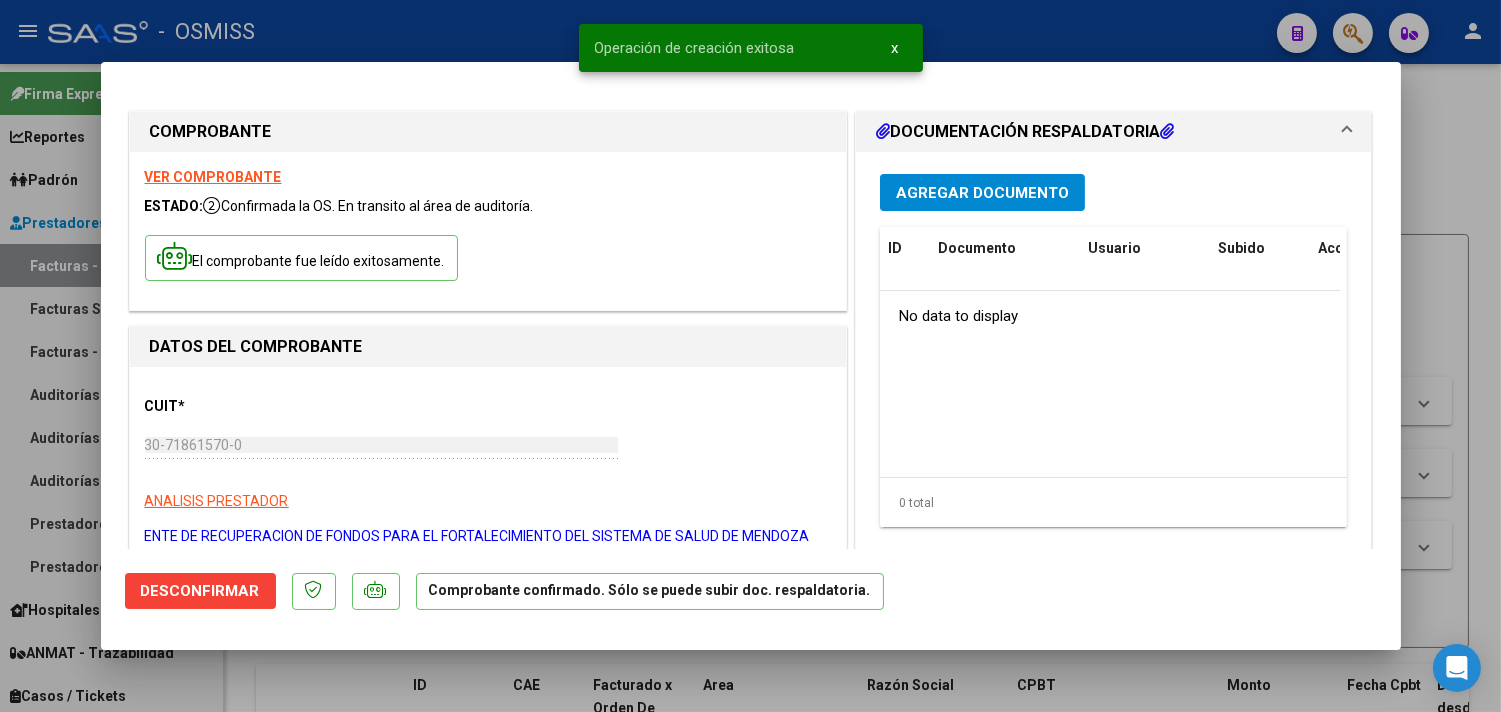 click at bounding box center [750, 356] 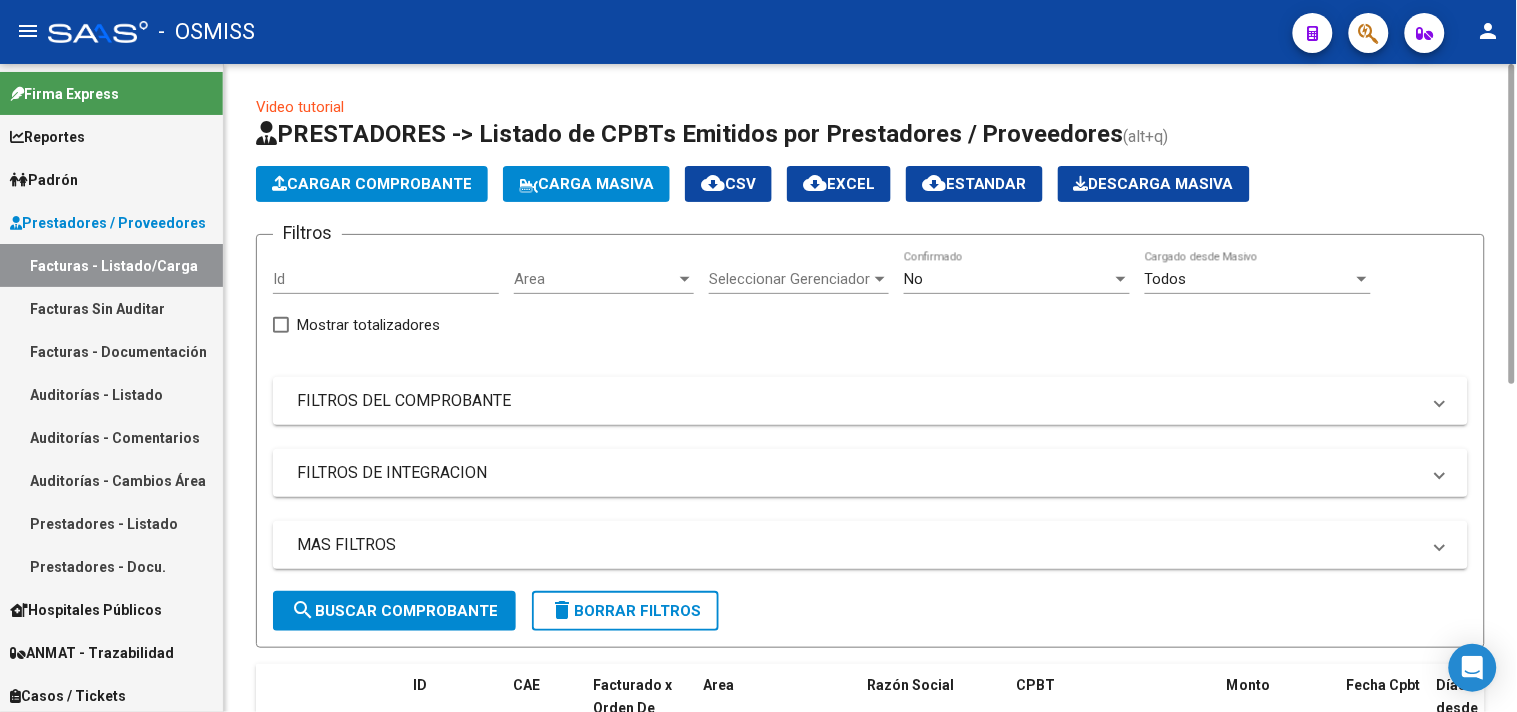 click on "Cargar Comprobante" 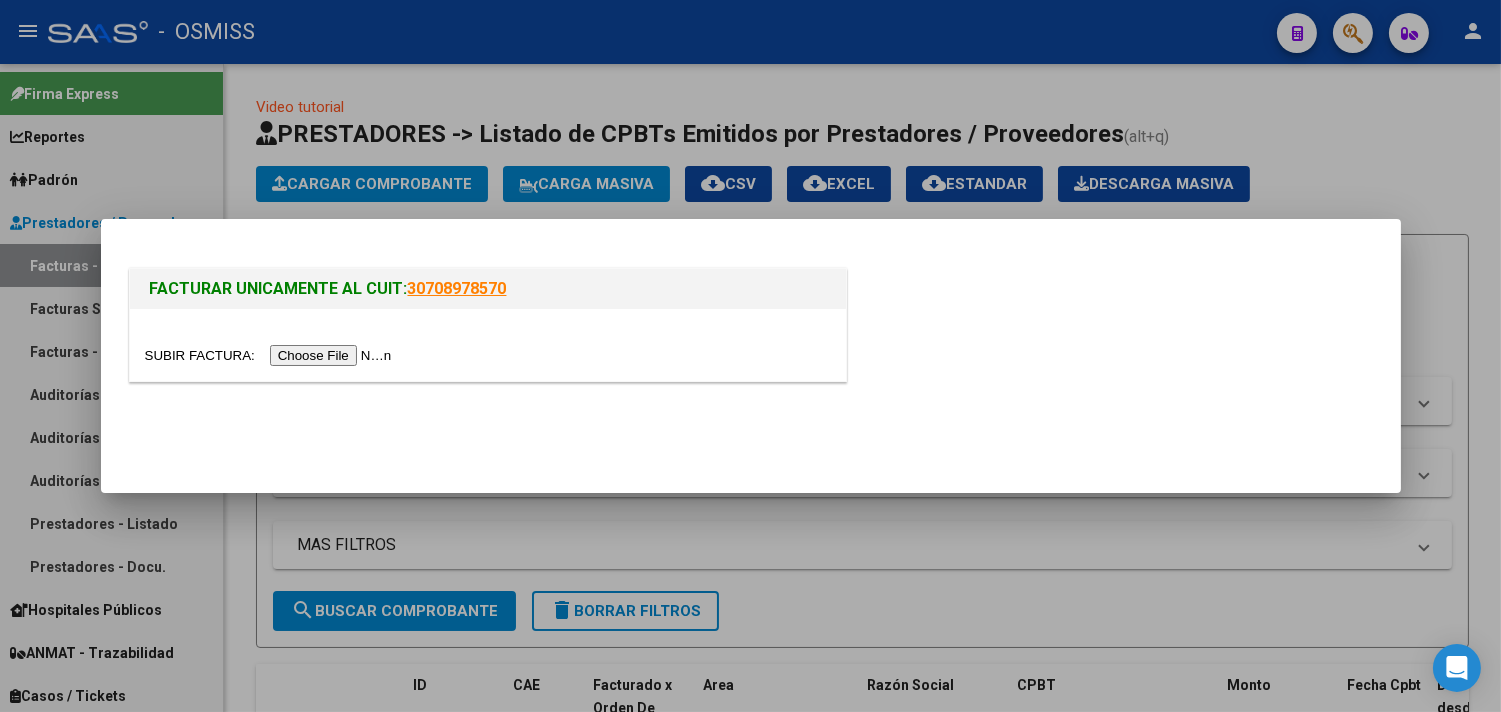 click at bounding box center [271, 355] 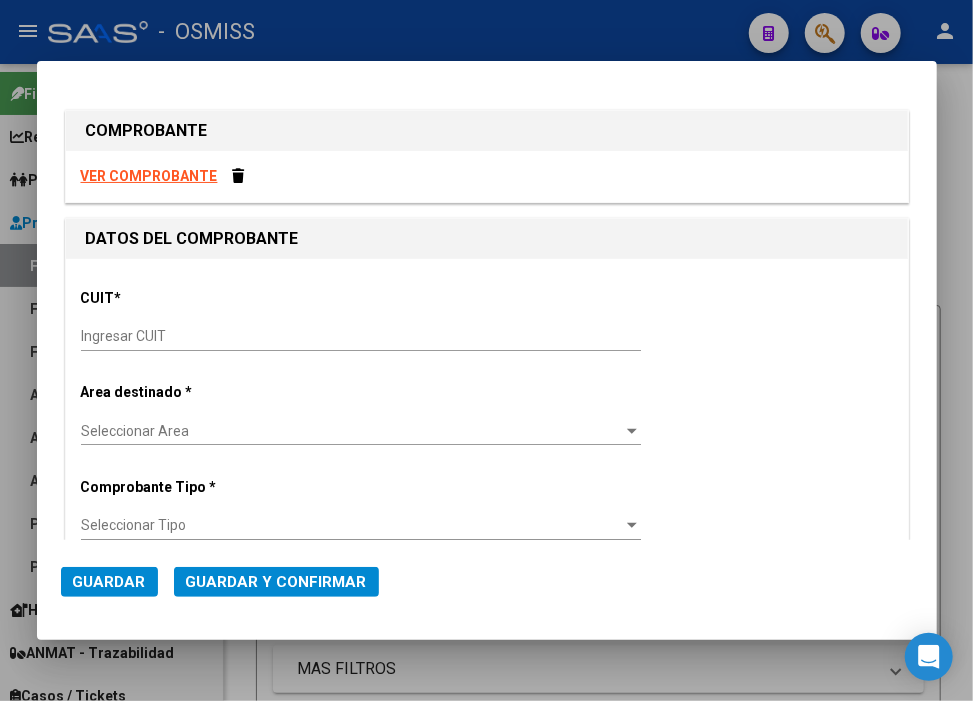 click on "Ingresar CUIT" at bounding box center [361, 337] 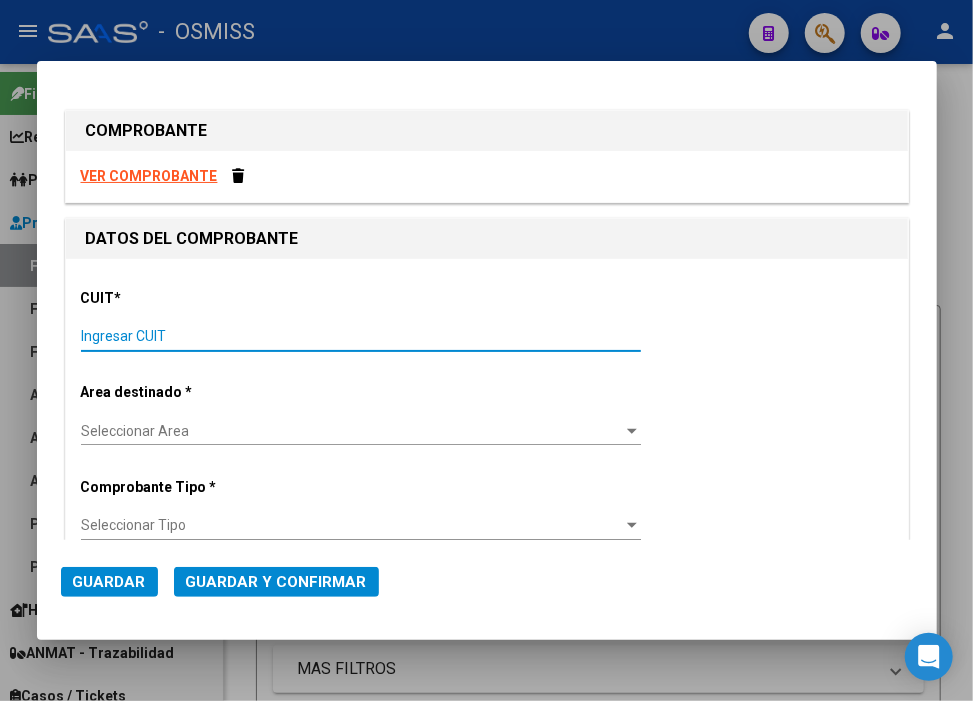 click on "Ingresar CUIT" at bounding box center [361, 336] 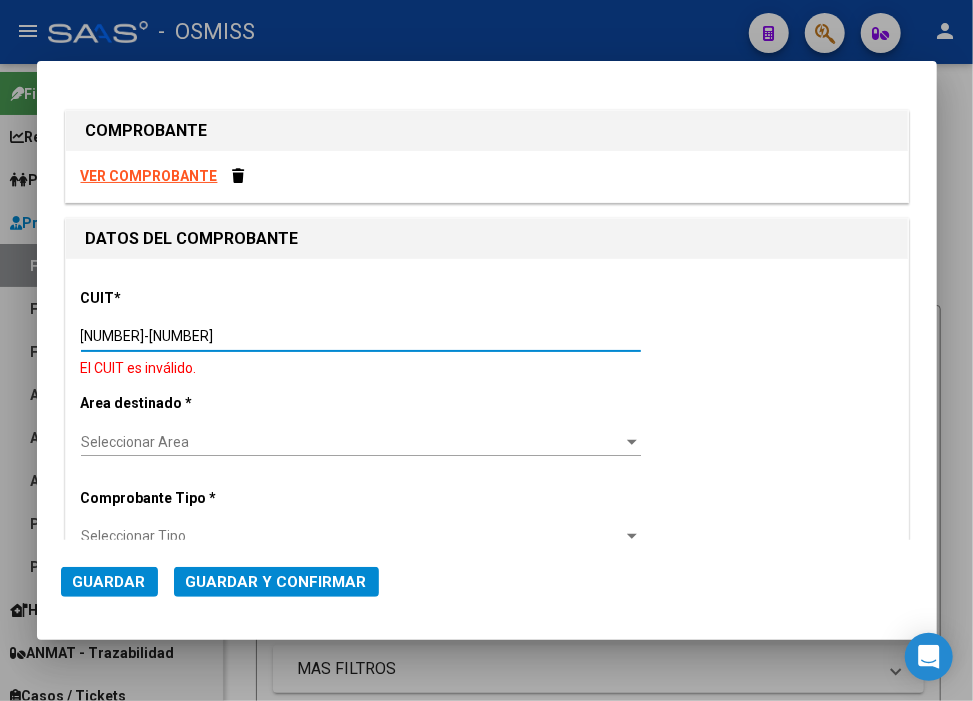 type on "[NUMBER]-[NUMBER]-[NUMBER]" 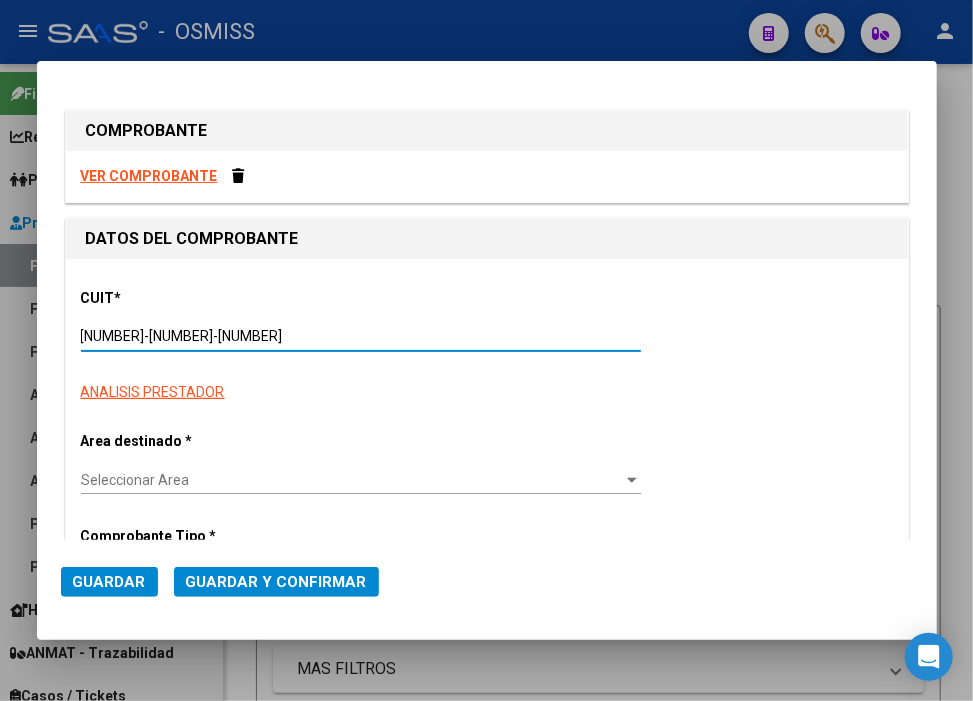 type on "113" 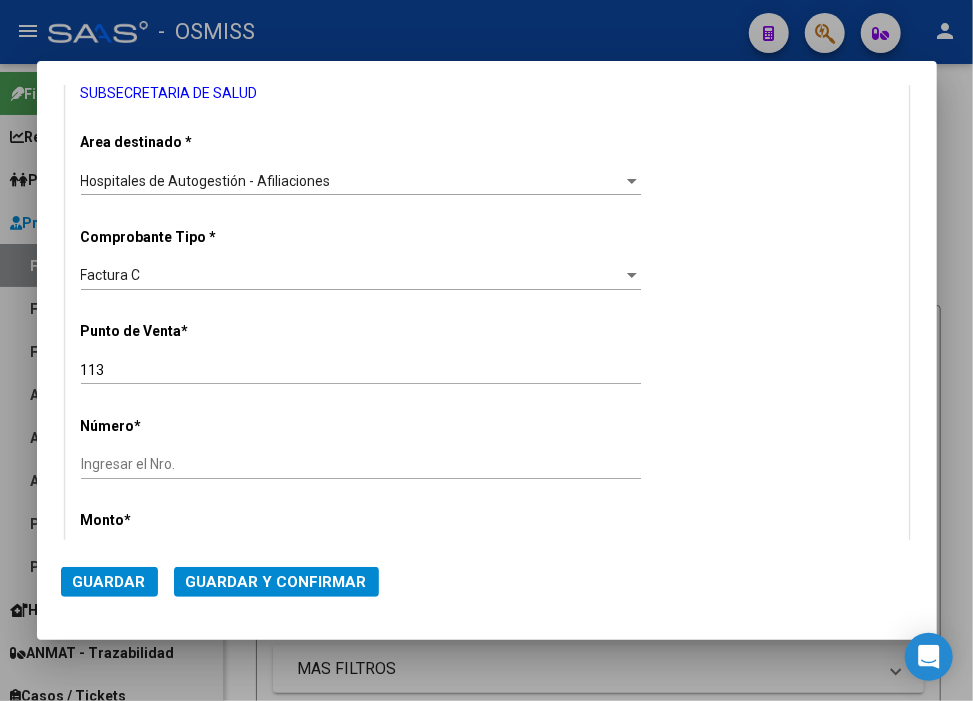 scroll, scrollTop: 444, scrollLeft: 0, axis: vertical 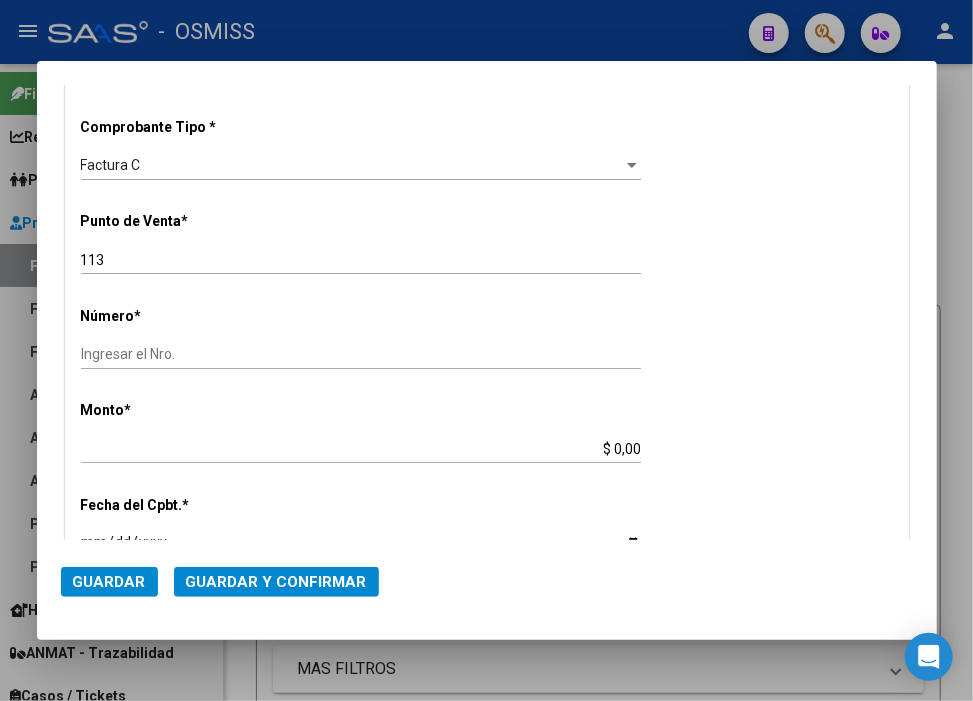 type on "[NUMBER]-[NUMBER]-[NUMBER]" 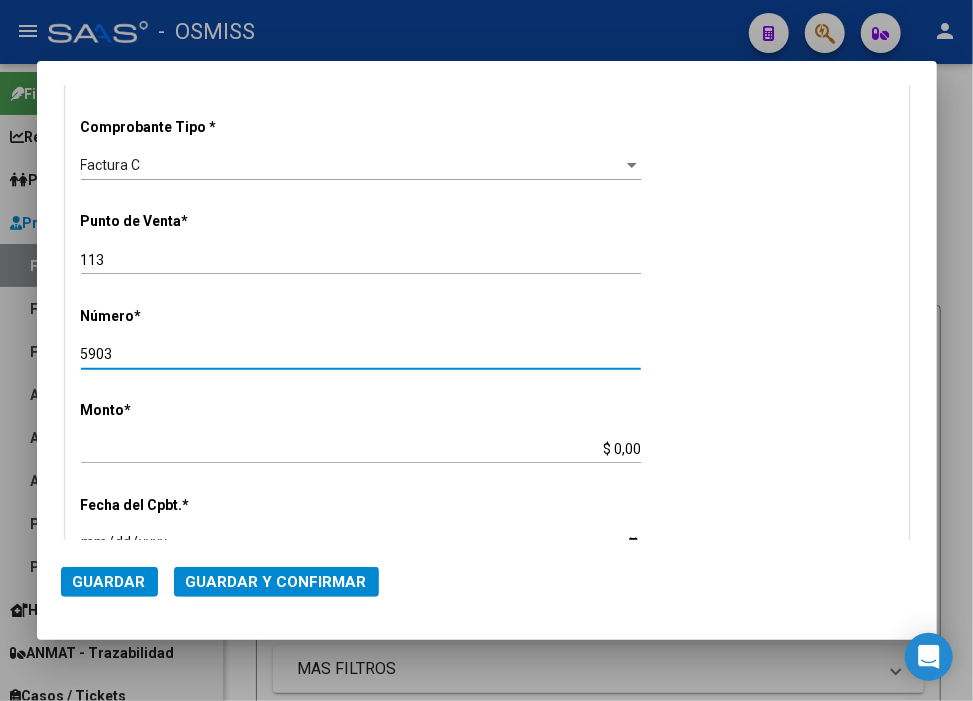 type on "5903" 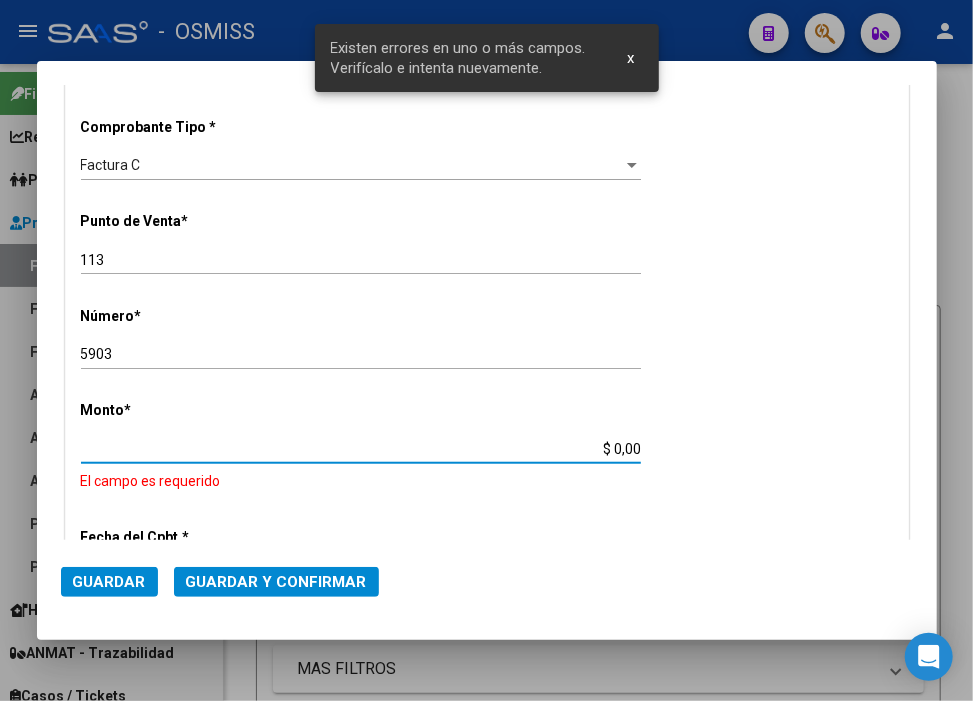 scroll, scrollTop: 572, scrollLeft: 0, axis: vertical 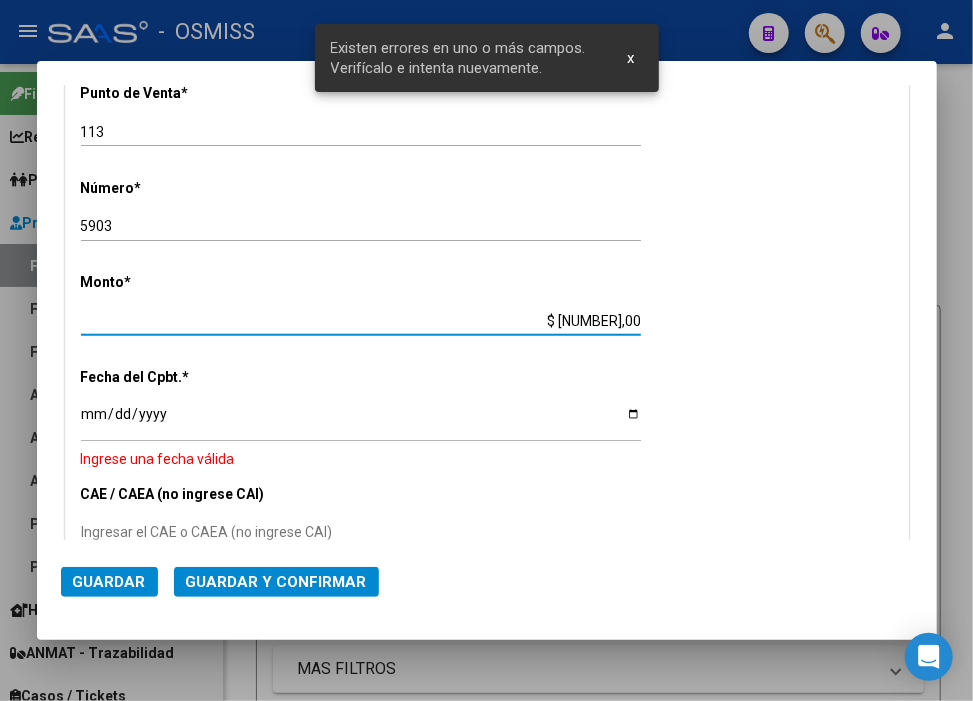 type on "$ [NUMBER],00" 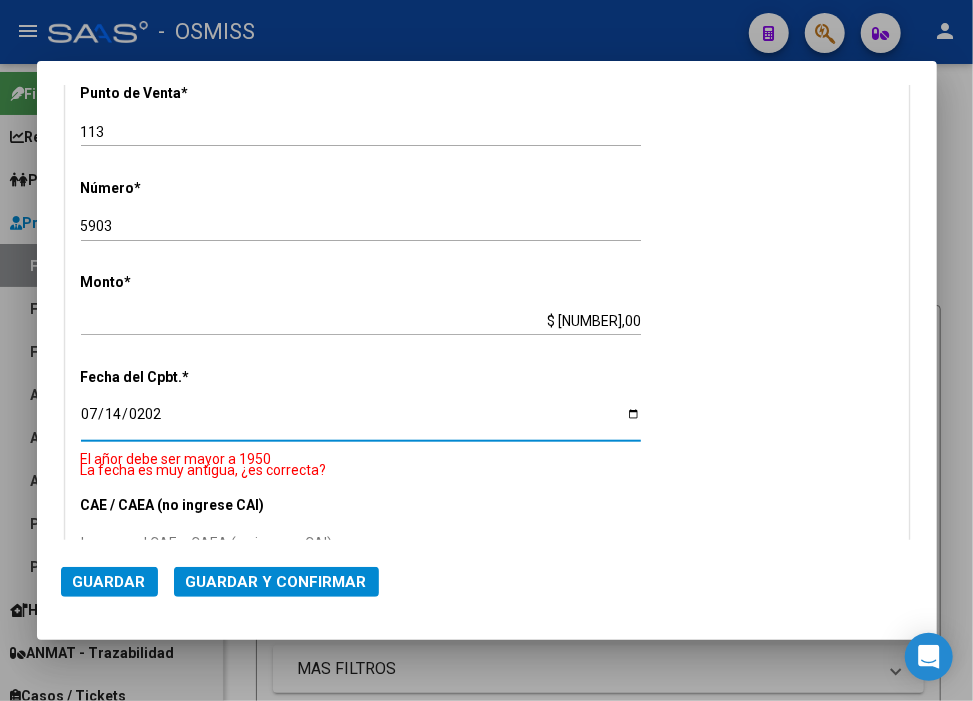 type on "2025-07-14" 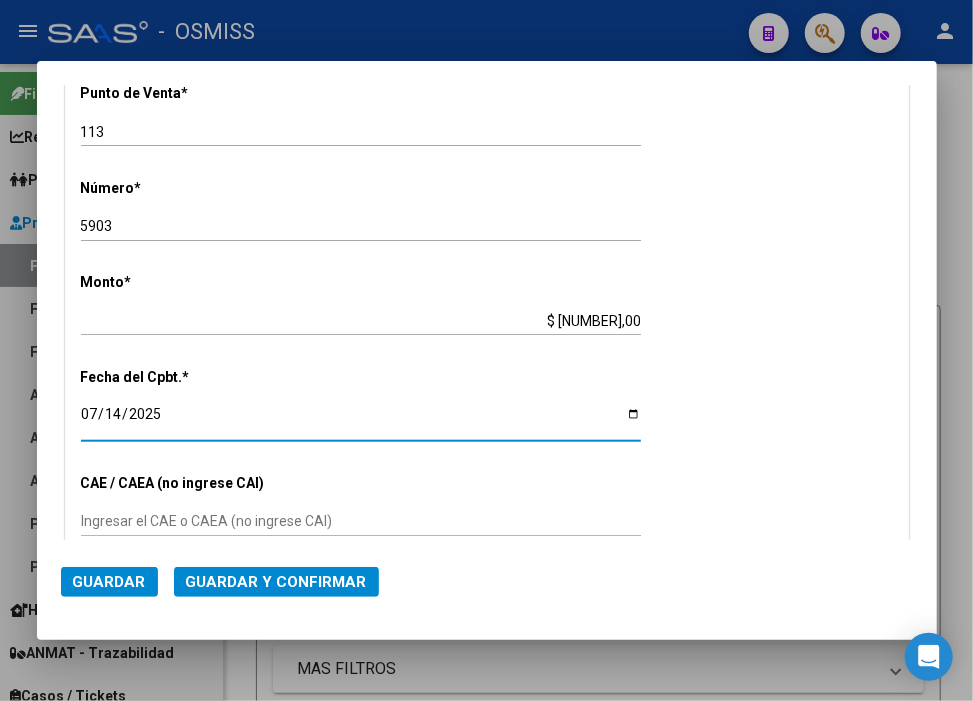 click on "CUIT  *   [NUMBER] Ingresar CUIT  ANALISIS PRESTADOR  SUBSECRETARIA DE SALUD  ARCA Padrón  Area destinado * Hospitales de Autogestión - Afiliaciones Seleccionar Area  Comprobante Tipo * Factura C Seleccionar Tipo Punto de Venta  *   [NUMBER] Ingresar el Nro.  Número  *   [NUMBER] Ingresar el Nro.  Monto  *   $ [NUMBER],00 Ingresar el monto  Fecha del Cpbt.  *   [DATE] Ingresar la fecha  CAE / CAEA (no ingrese CAI)    Ingresar el CAE o CAEA (no ingrese CAI)  Fecha Recibido  *   [DATE] Ingresar la fecha  Fecha de Vencimiento    Ingresar la fecha  Ref. Externa    Ingresar la ref.  N° Liquidación    Ingresar el N° Liquidación" at bounding box center (487, 349) 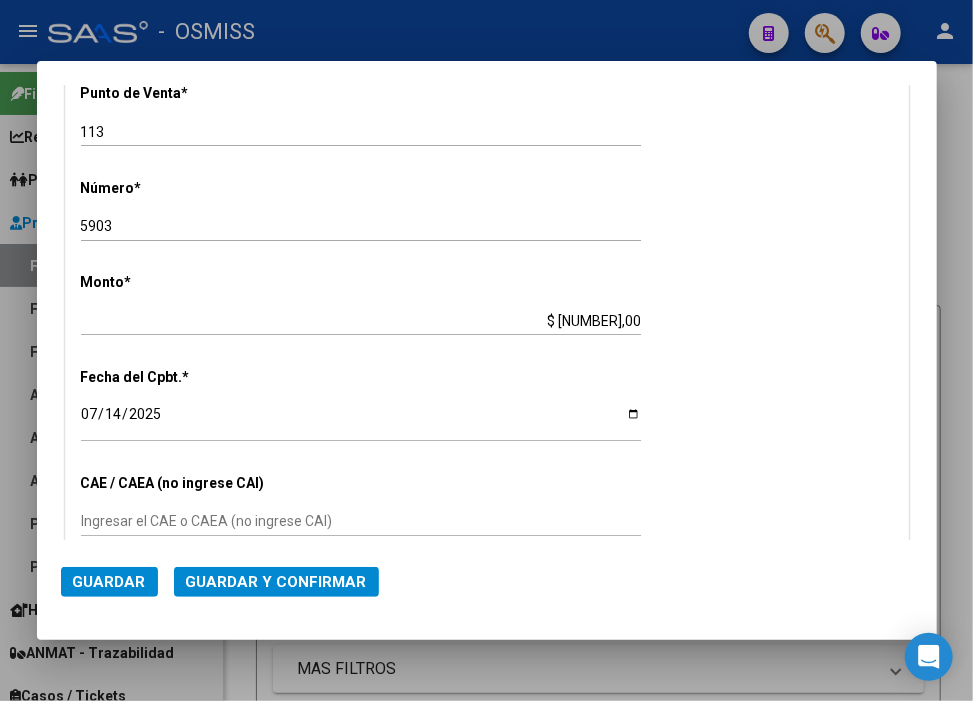 click on "Ingresar el CAE o CAEA (no ingrese CAI)" at bounding box center (361, 521) 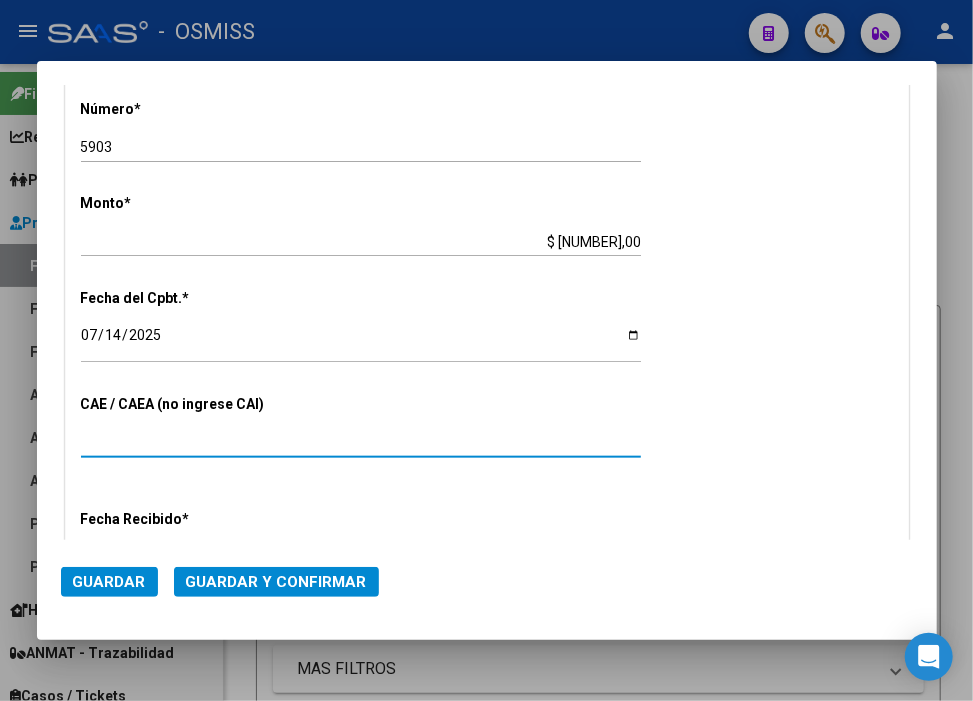 scroll, scrollTop: 794, scrollLeft: 0, axis: vertical 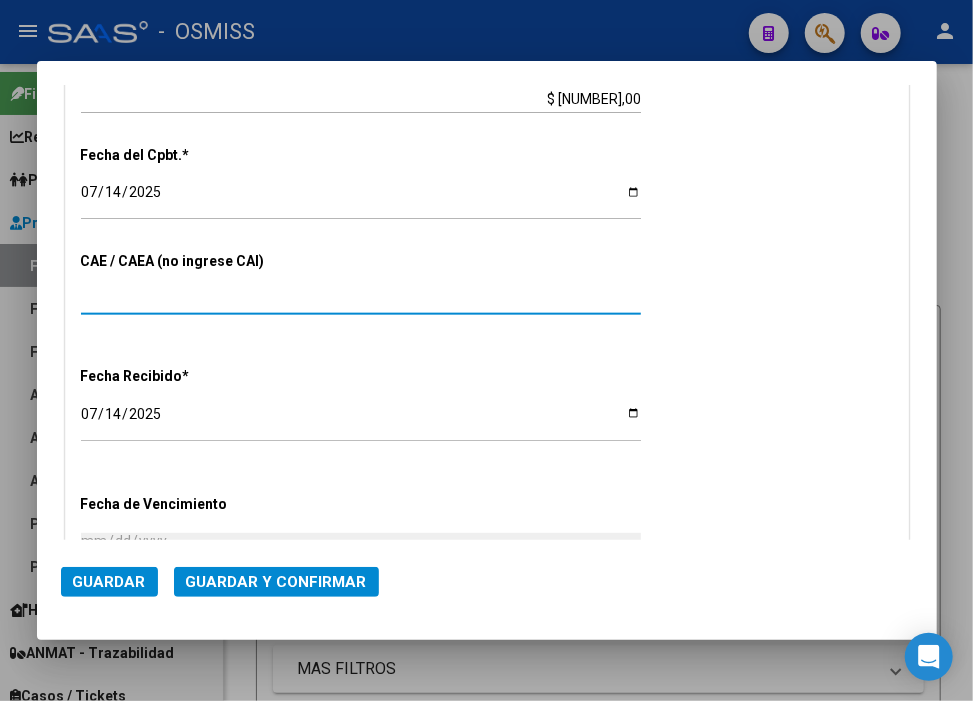 type on "[NUMBER]" 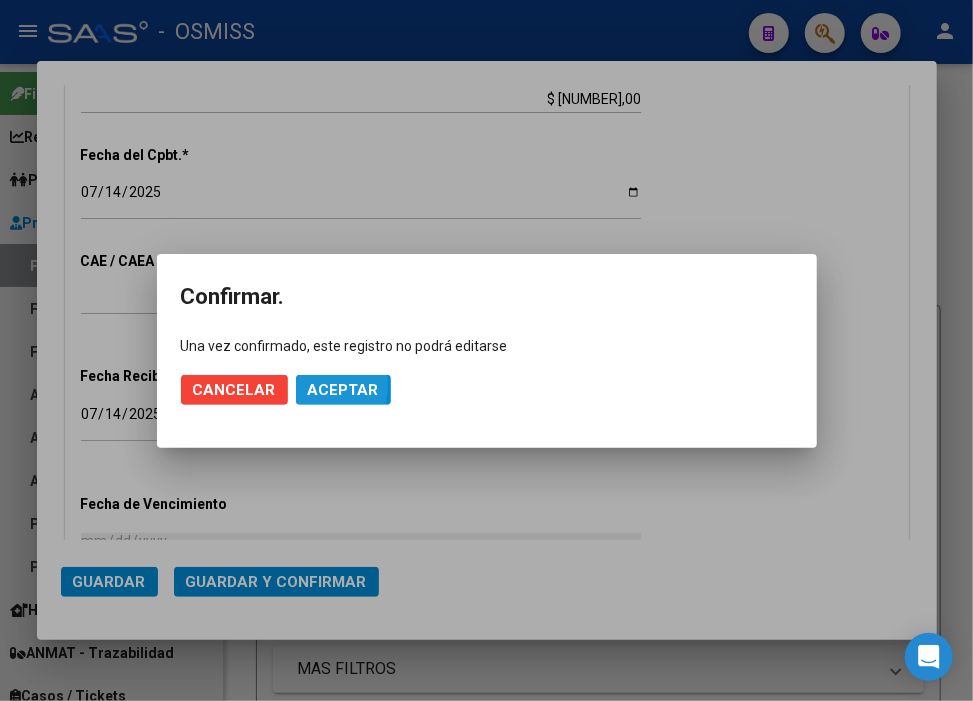 click on "Aceptar" 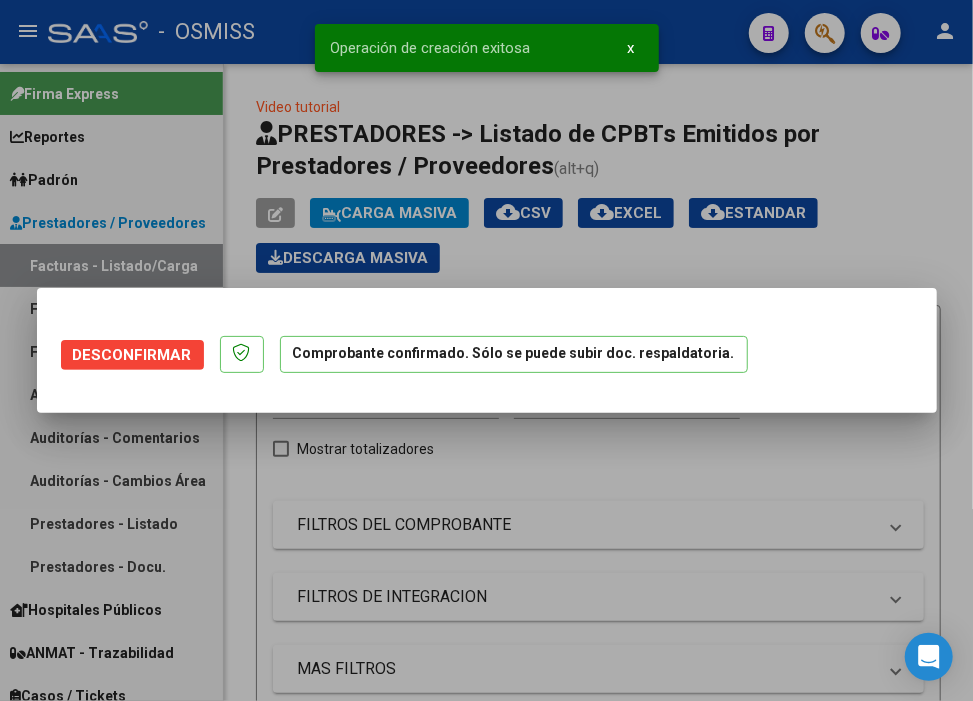 scroll, scrollTop: 0, scrollLeft: 0, axis: both 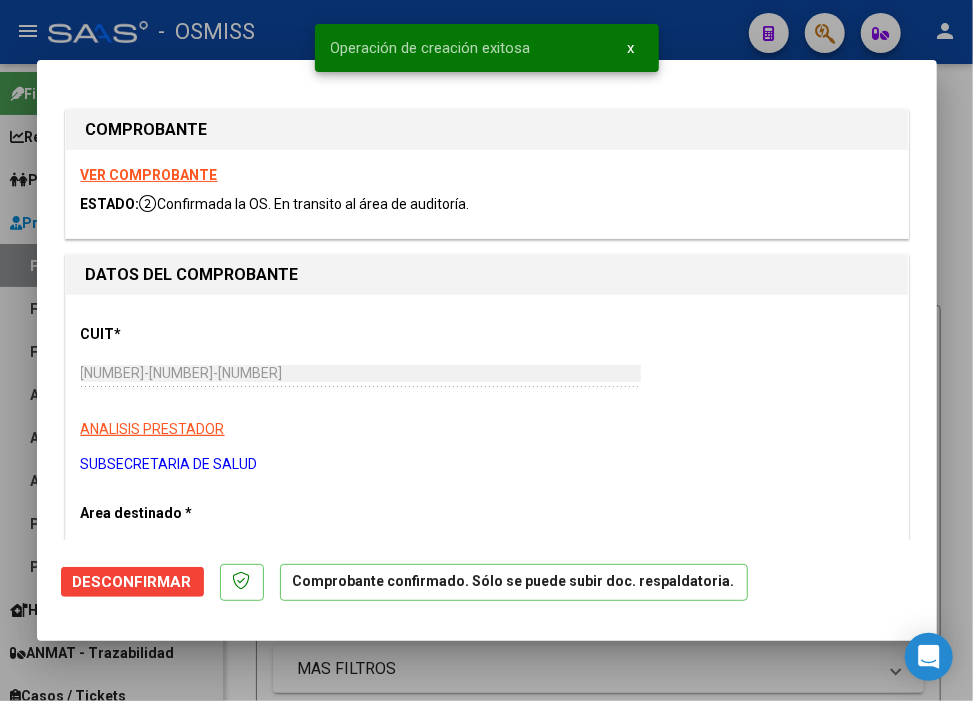 type on "[DATE]" 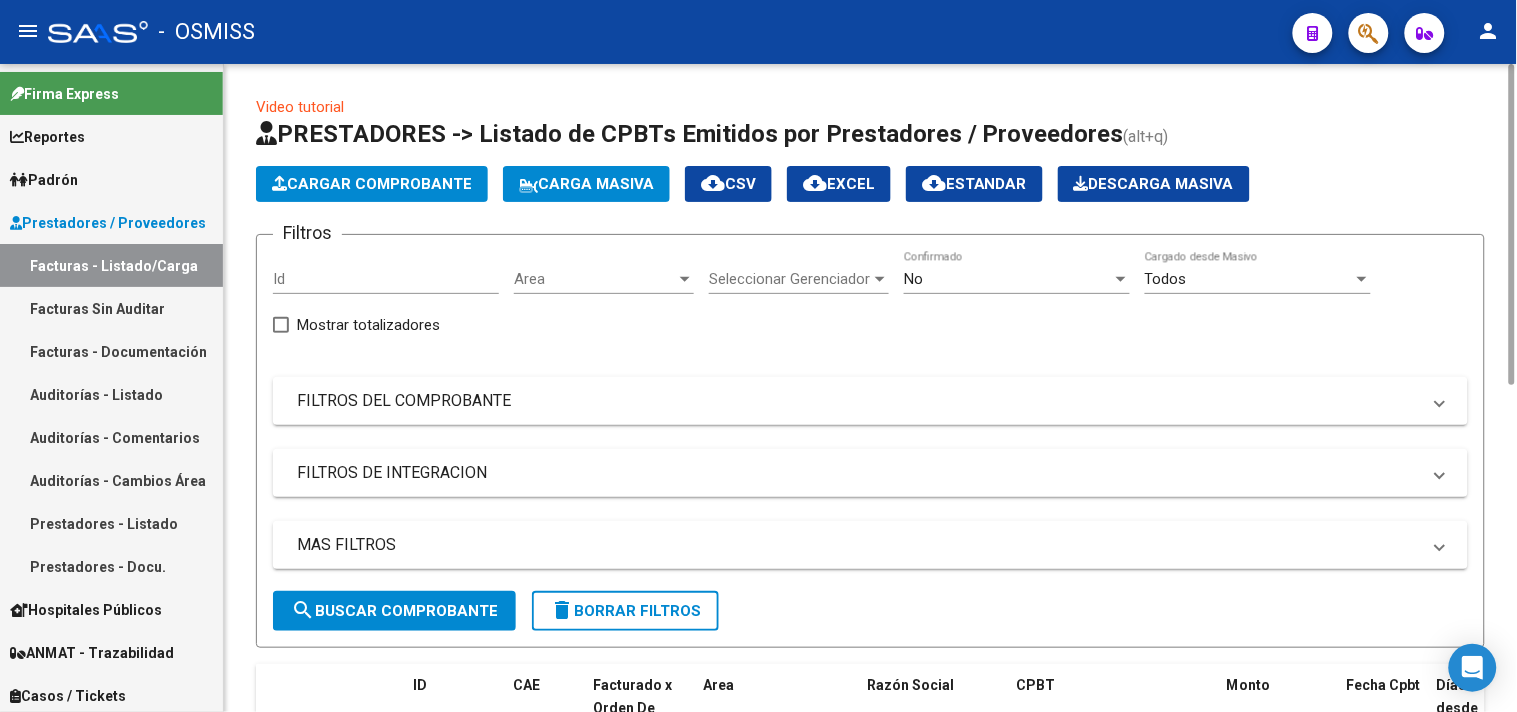 click on "Cargar Comprobante" 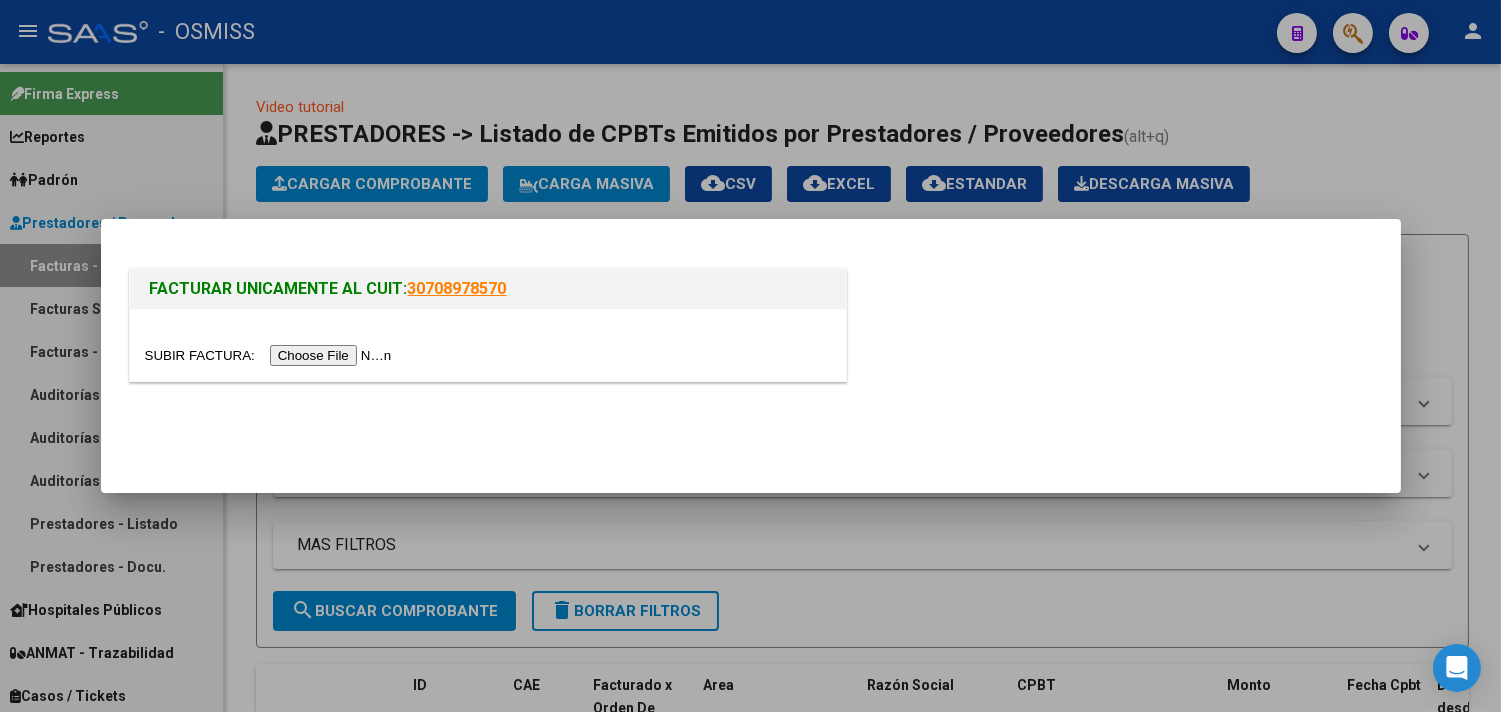 click at bounding box center (271, 355) 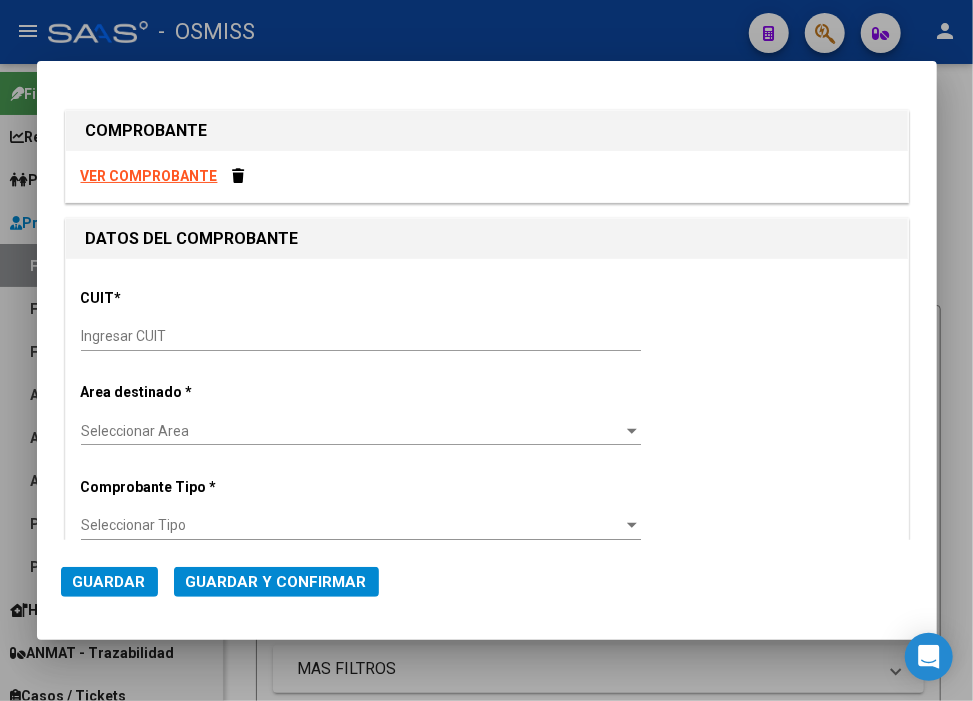 click on "Ingresar CUIT" at bounding box center [361, 337] 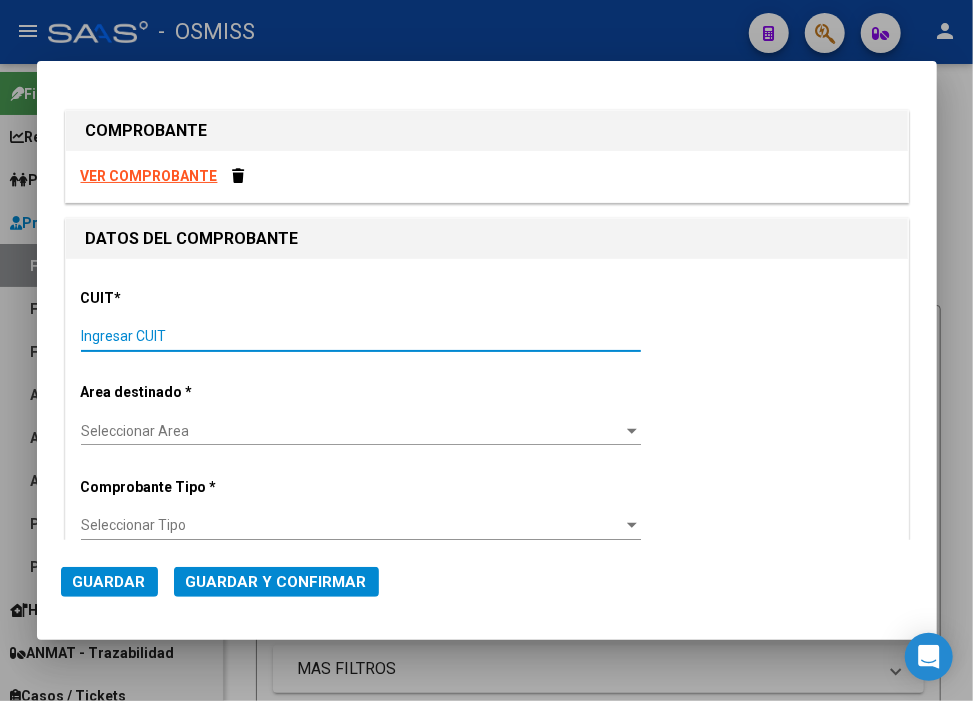 click on "Ingresar CUIT" at bounding box center [361, 336] 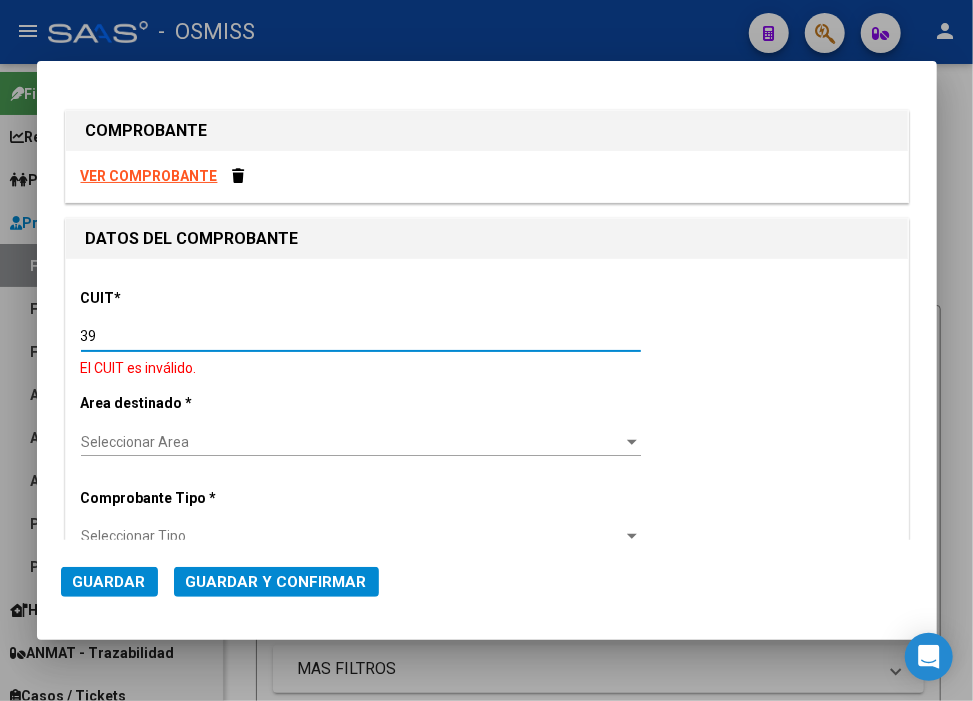 type on "3" 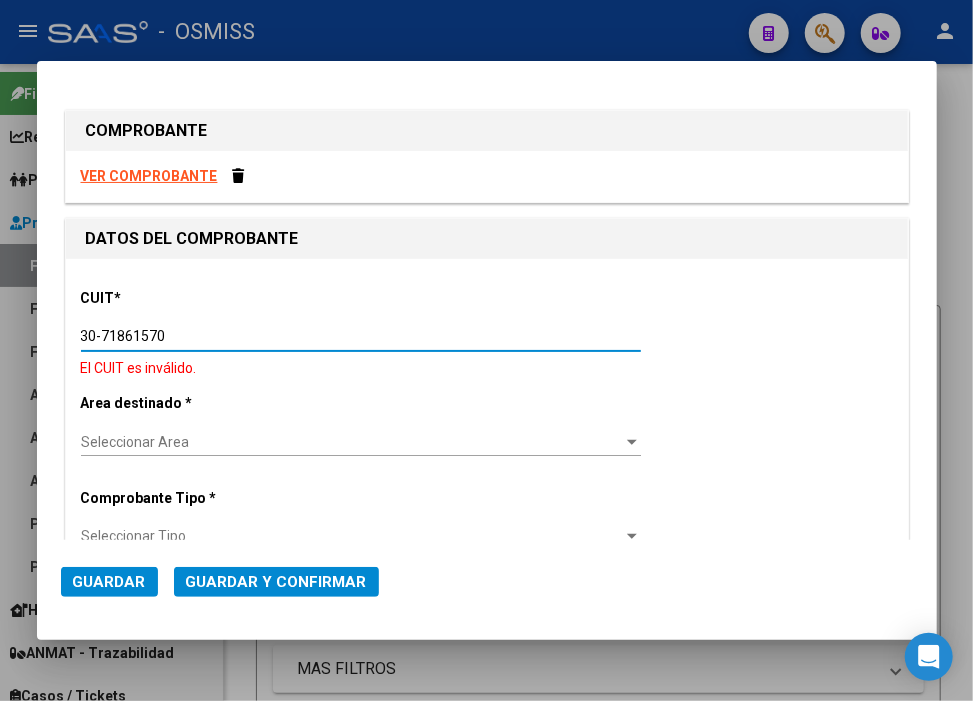 type on "30-71861570-0" 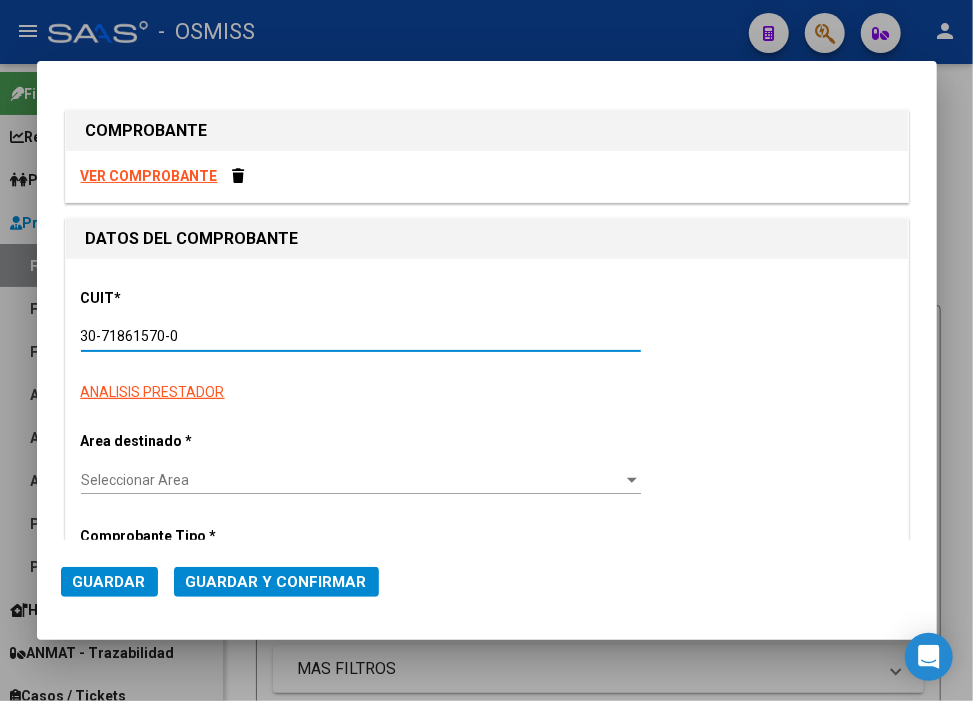 type on "34" 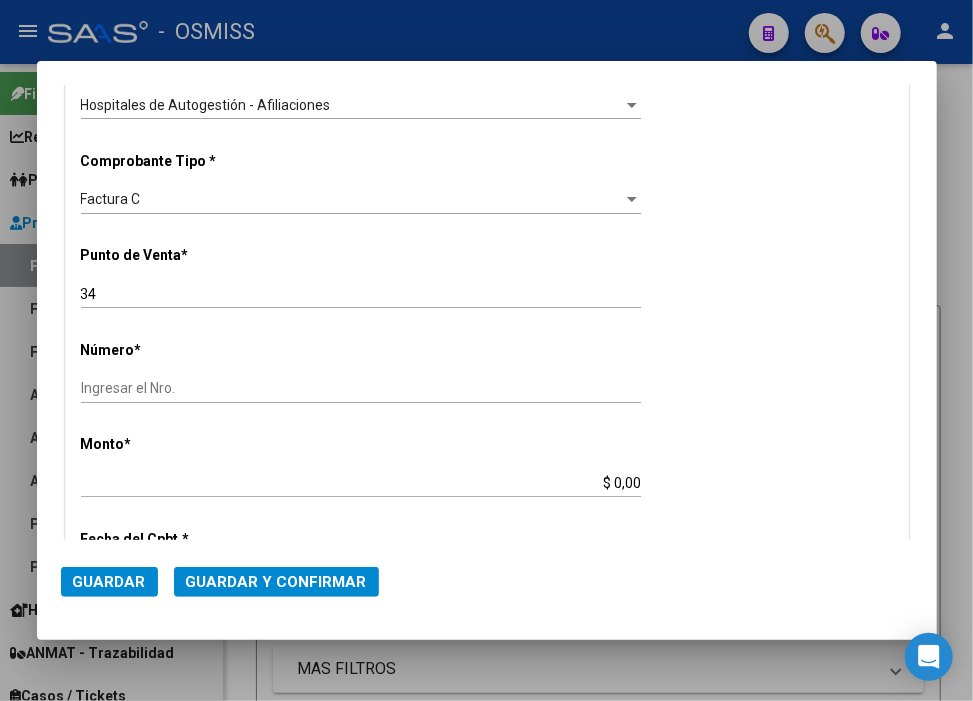 scroll, scrollTop: 444, scrollLeft: 0, axis: vertical 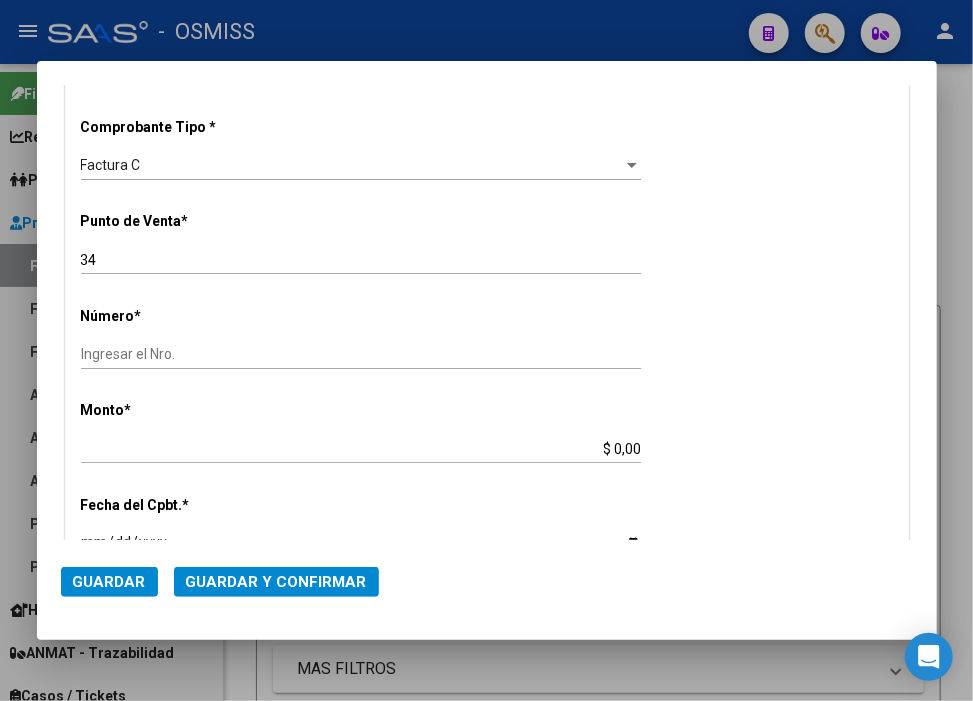 type on "30-71861570-0" 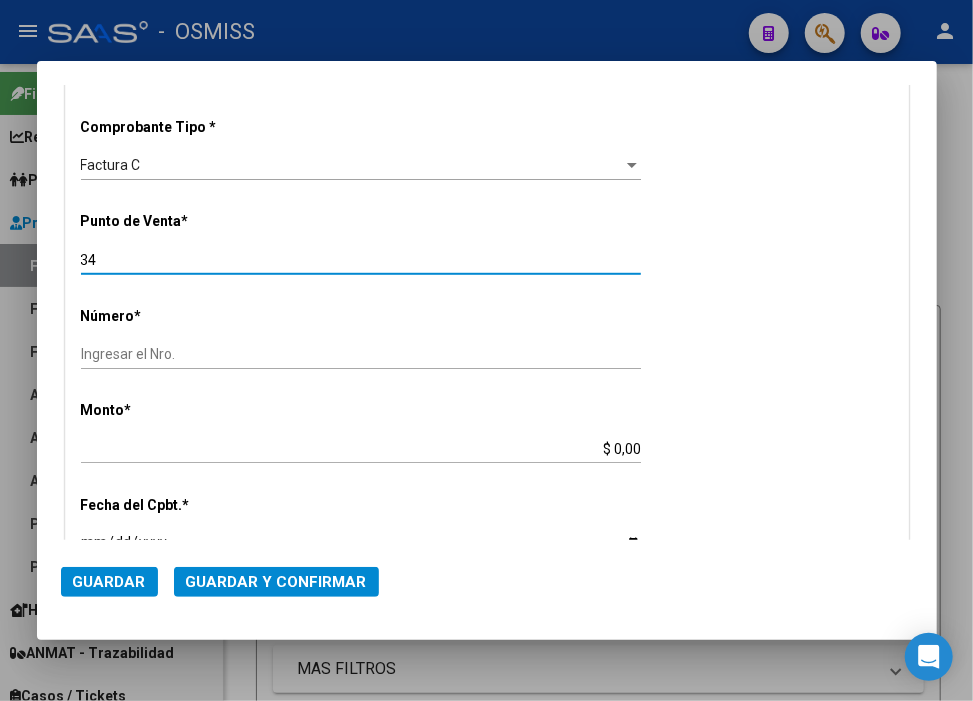 drag, startPoint x: 125, startPoint y: 267, endPoint x: 85, endPoint y: 264, distance: 40.112343 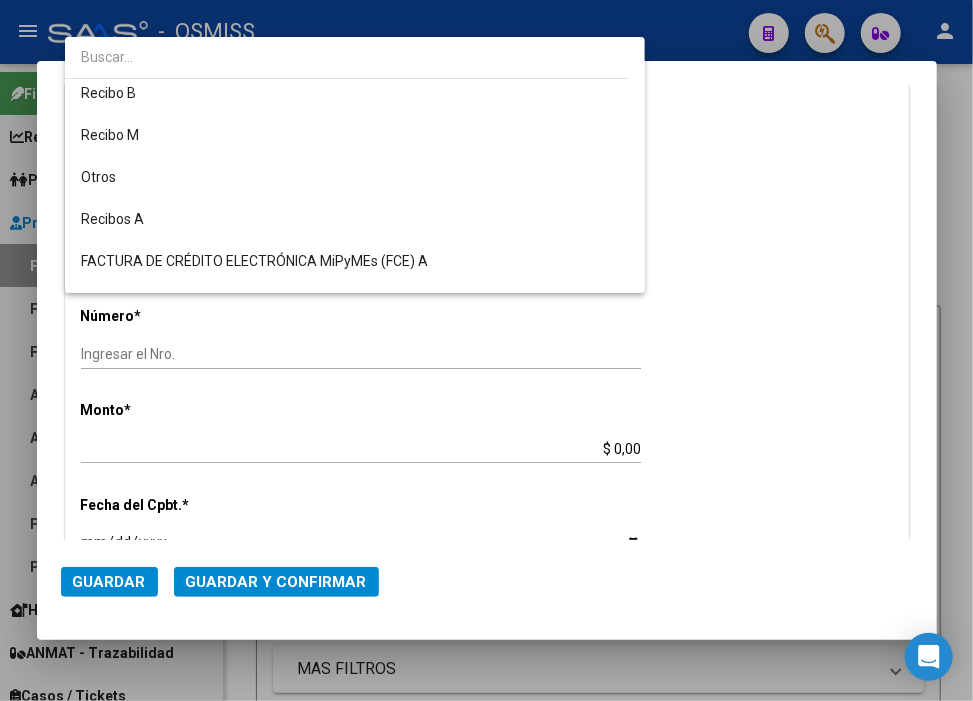 scroll, scrollTop: 352, scrollLeft: 0, axis: vertical 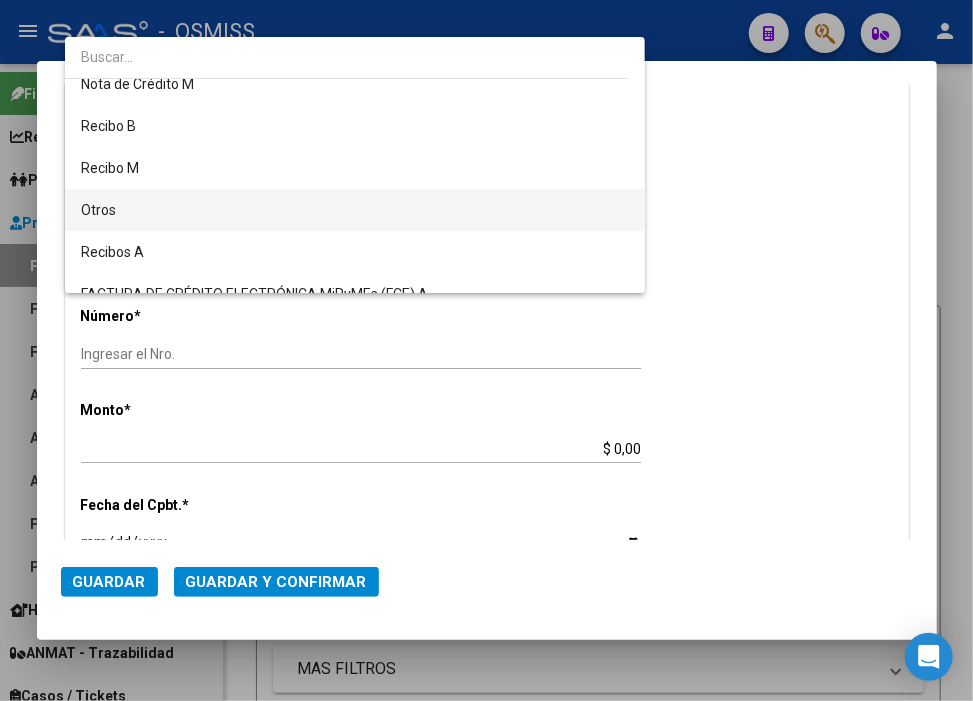 click on "Otros" at bounding box center [355, 210] 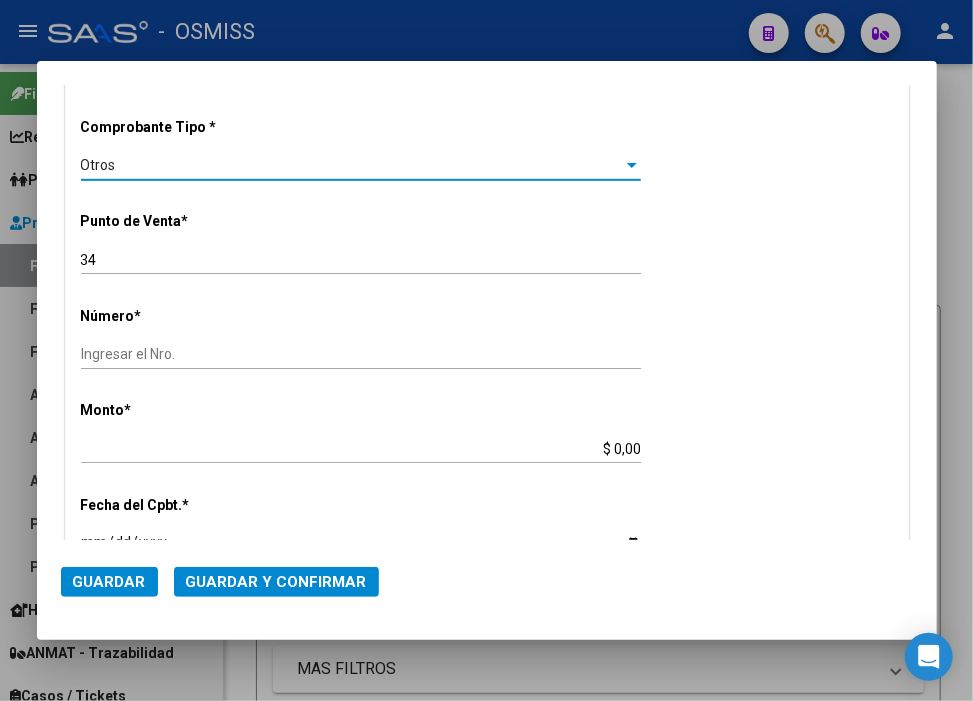 click on "Ingresar el Nro." at bounding box center (361, 354) 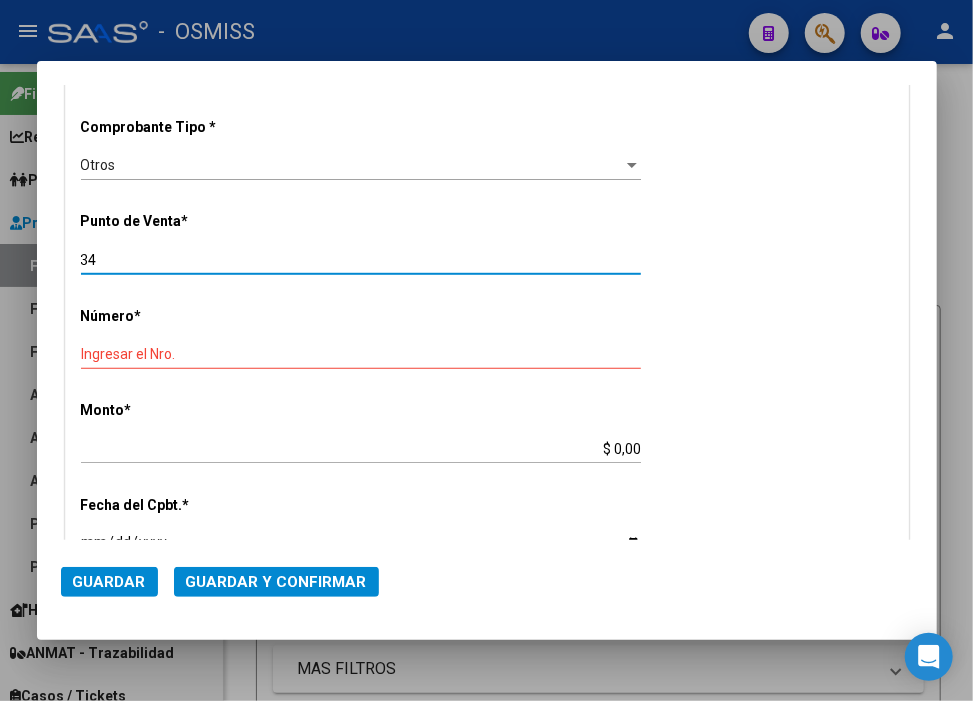 drag, startPoint x: 113, startPoint y: 266, endPoint x: -62, endPoint y: 258, distance: 175.18275 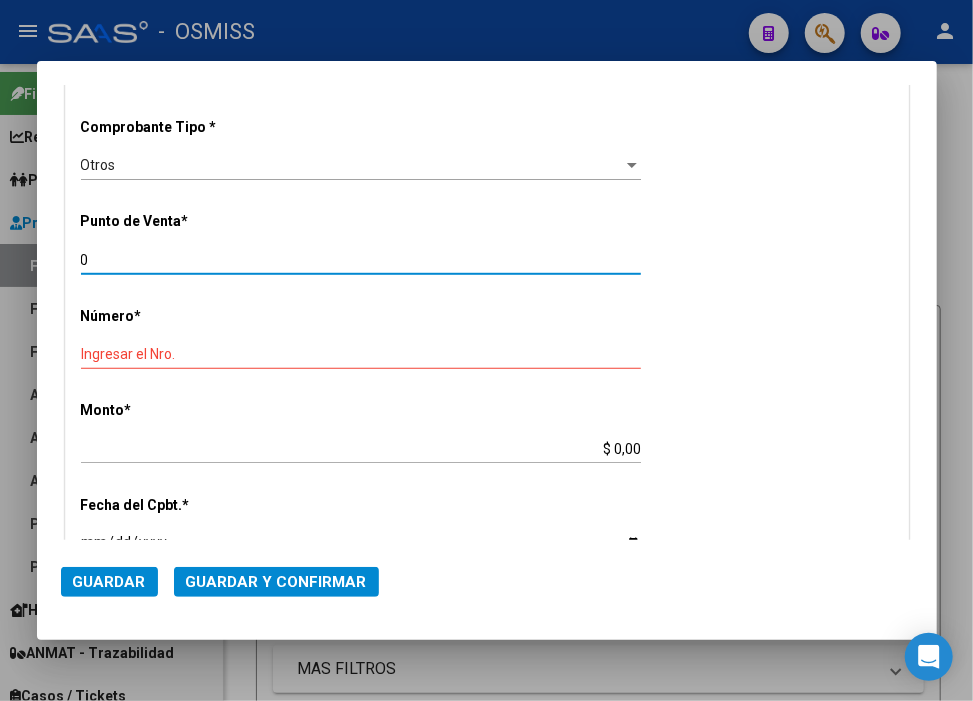 type on "0" 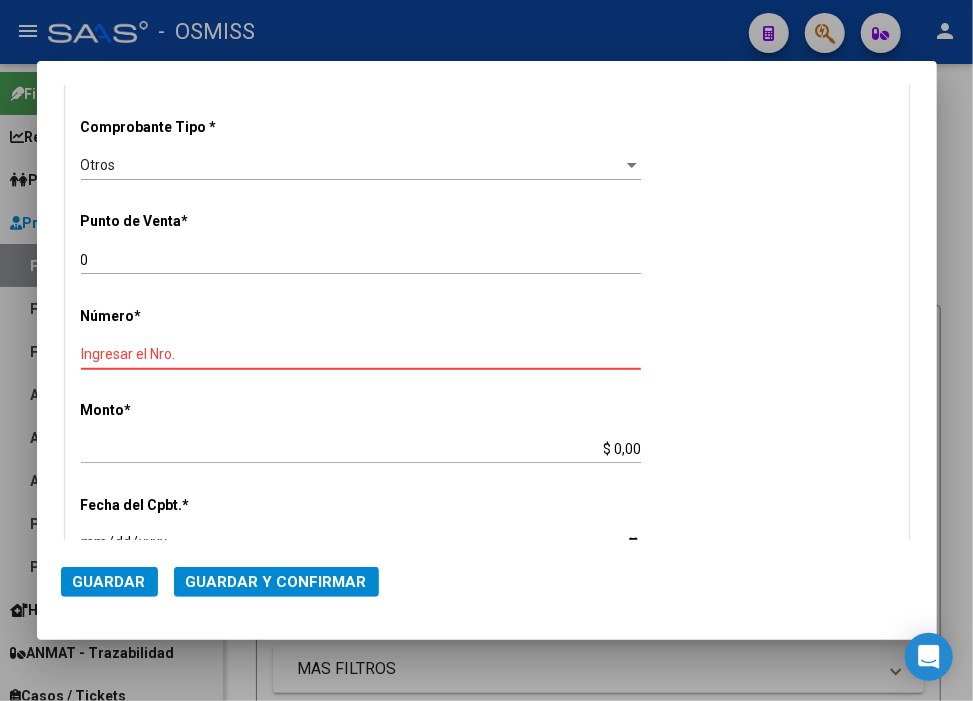click on "Ingresar el Nro." at bounding box center [361, 354] 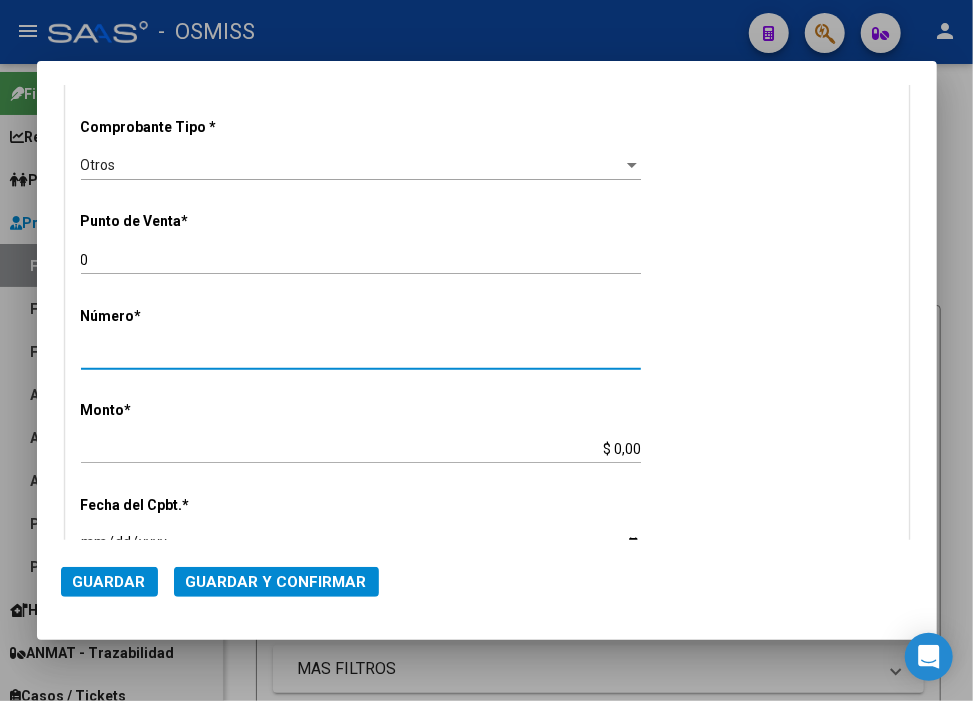 type on "[NUMBER]" 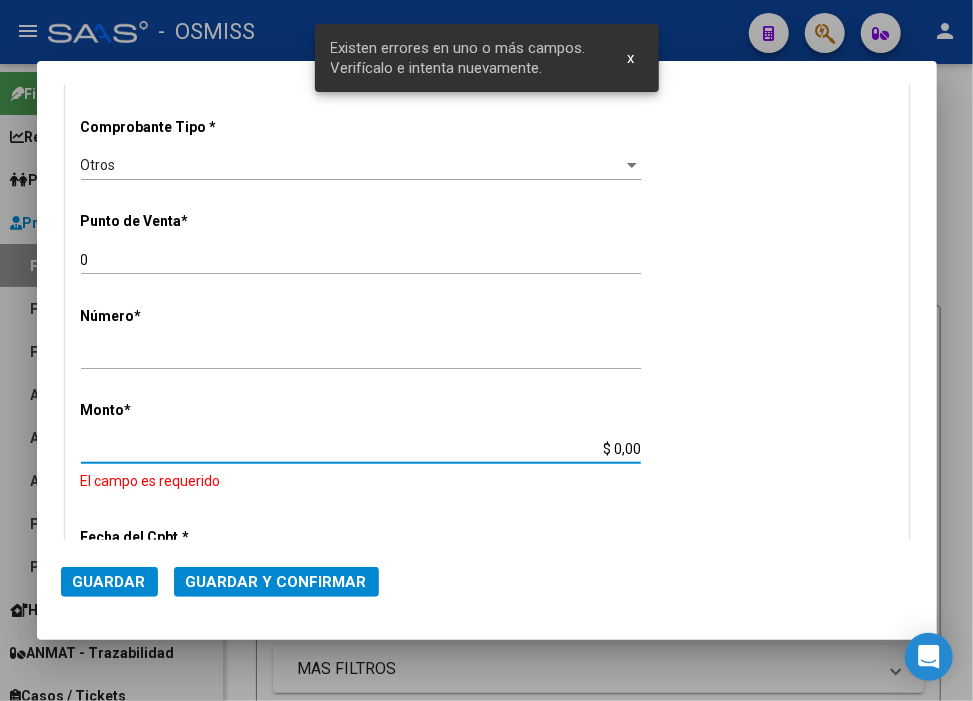 scroll, scrollTop: 572, scrollLeft: 0, axis: vertical 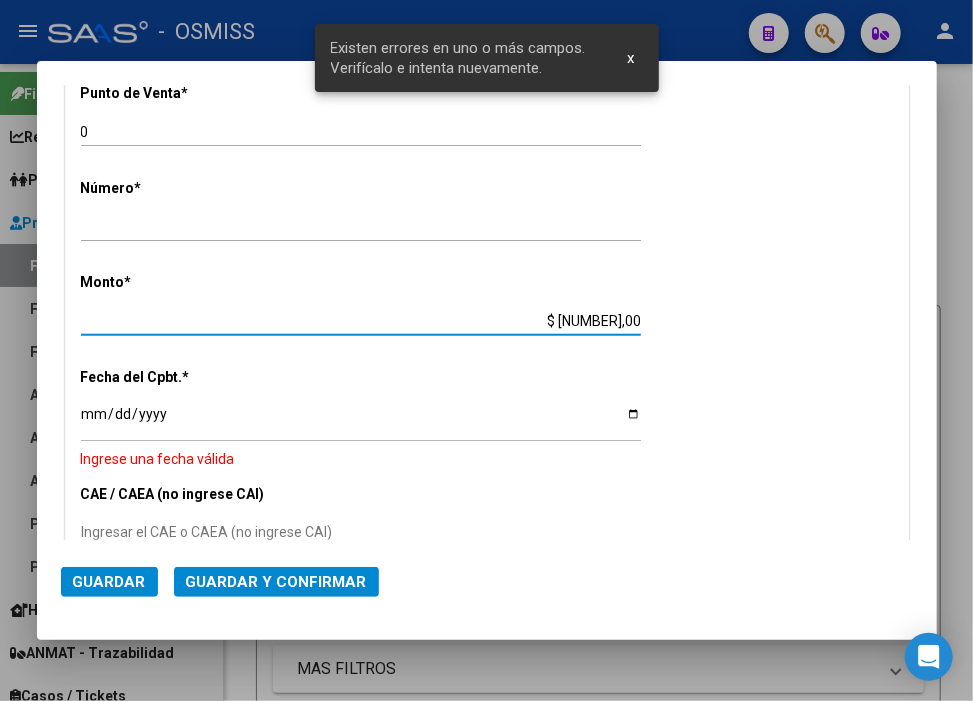 type on "$ [NUMBER],00" 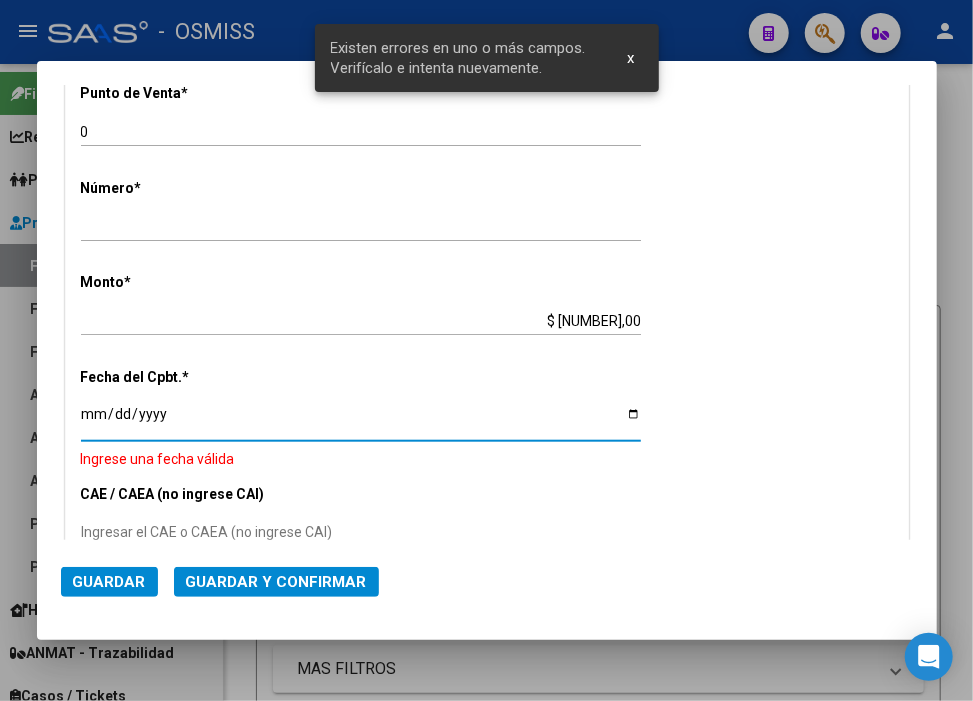 click on "Ingresar la fecha" at bounding box center (361, 421) 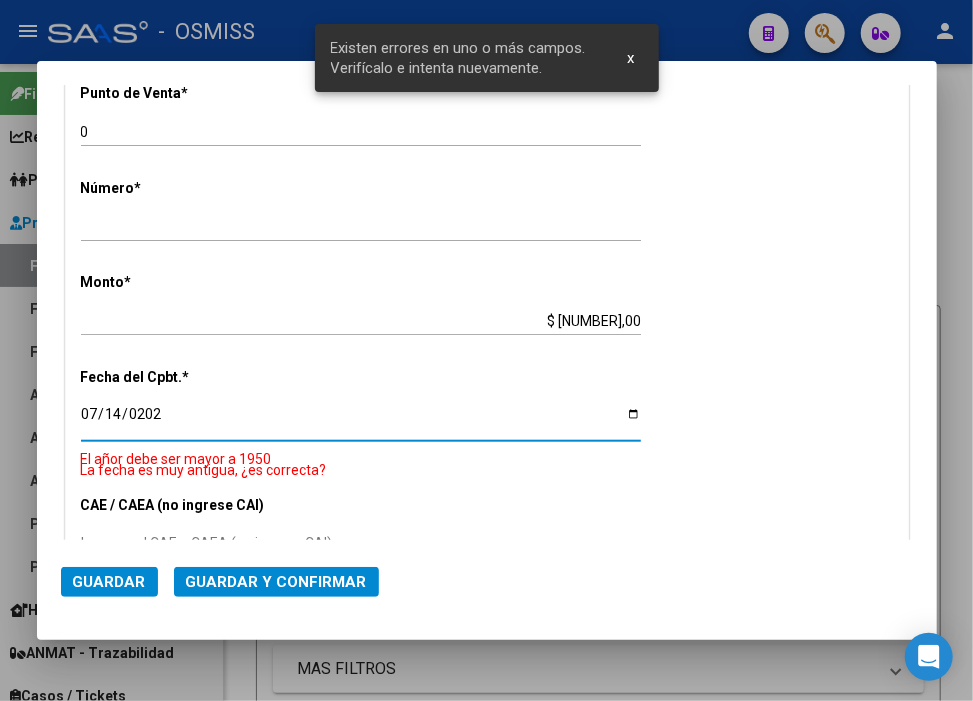type on "2025-07-14" 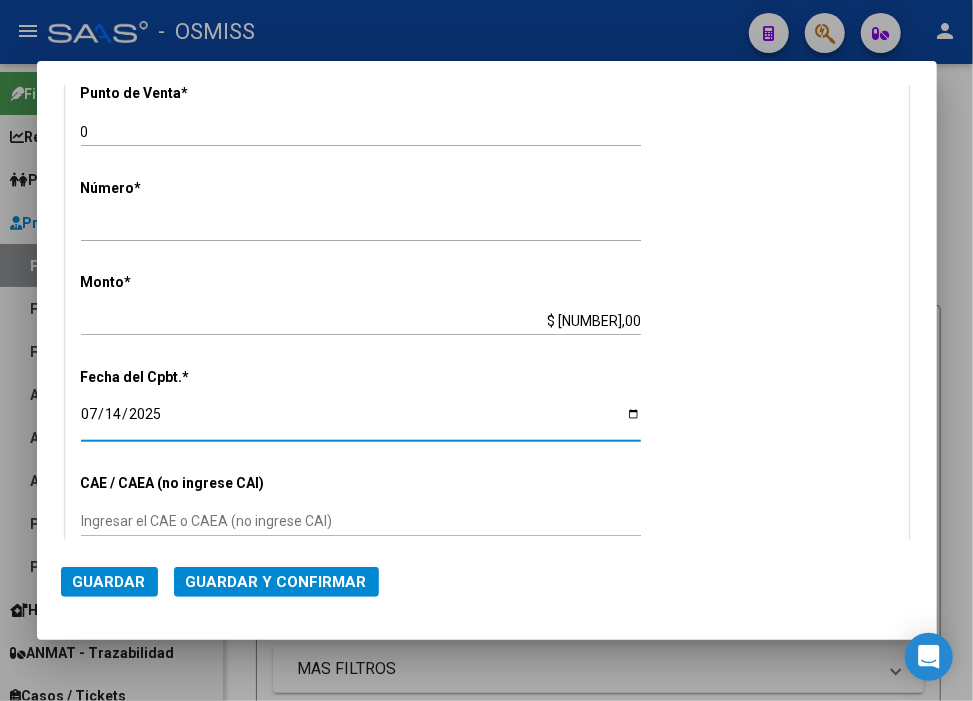 click on "Guardar y Confirmar" 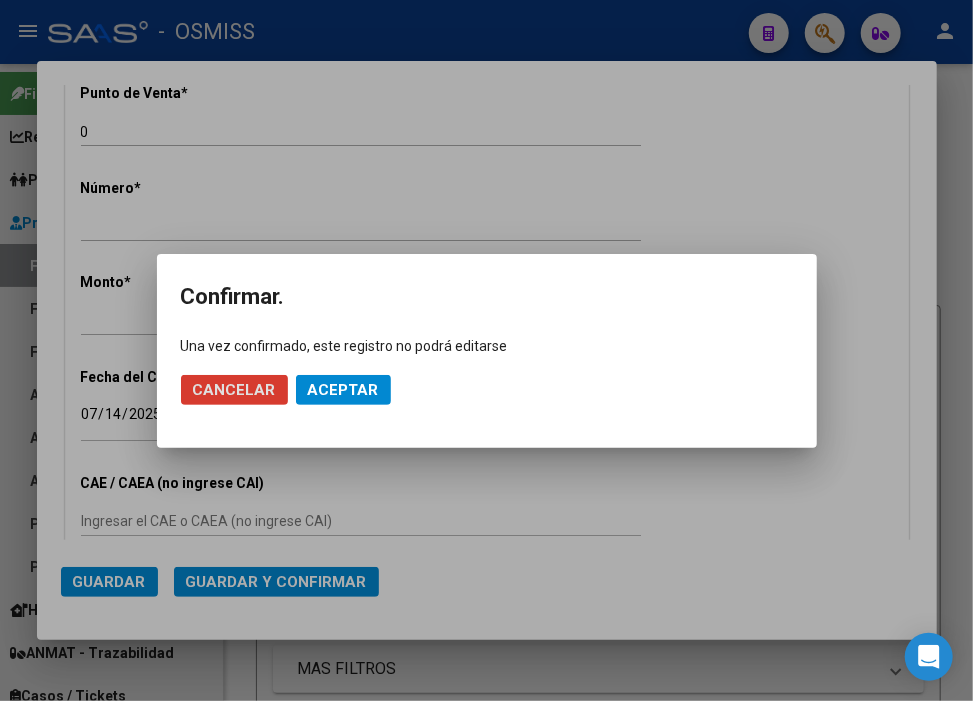 click on "Aceptar" 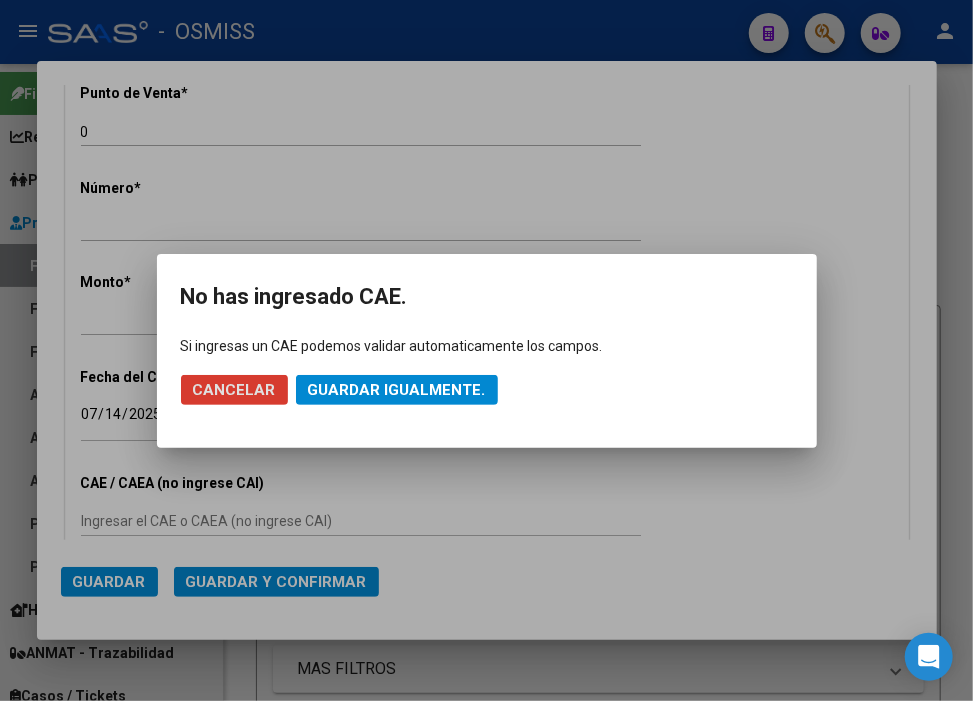 click on "Guardar igualmente." 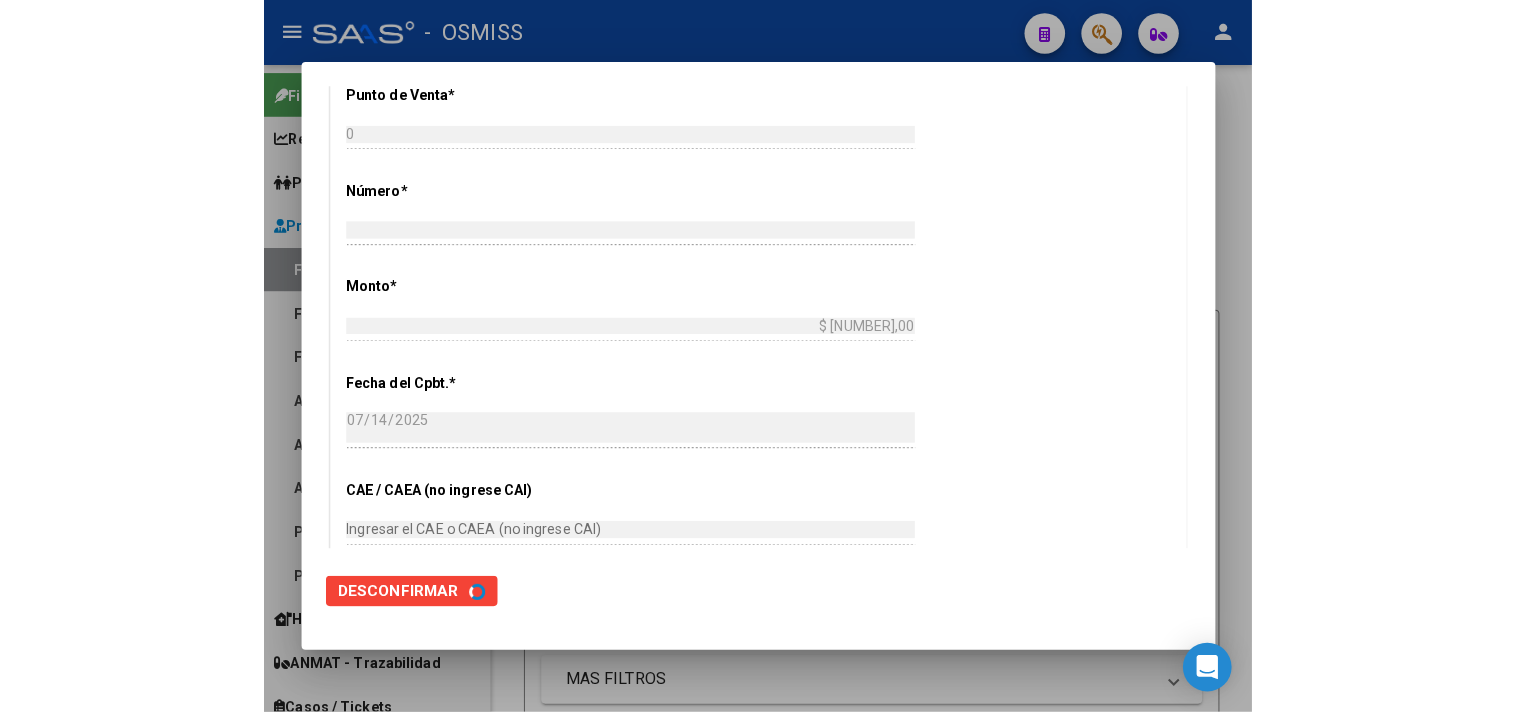 scroll, scrollTop: 0, scrollLeft: 0, axis: both 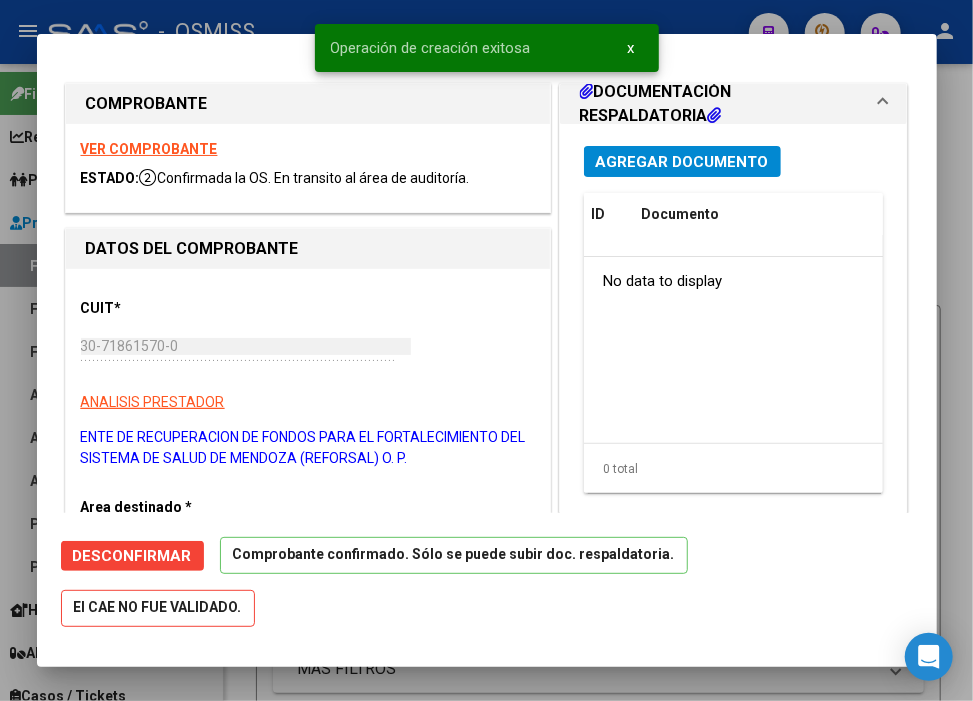 type on "[DATE]" 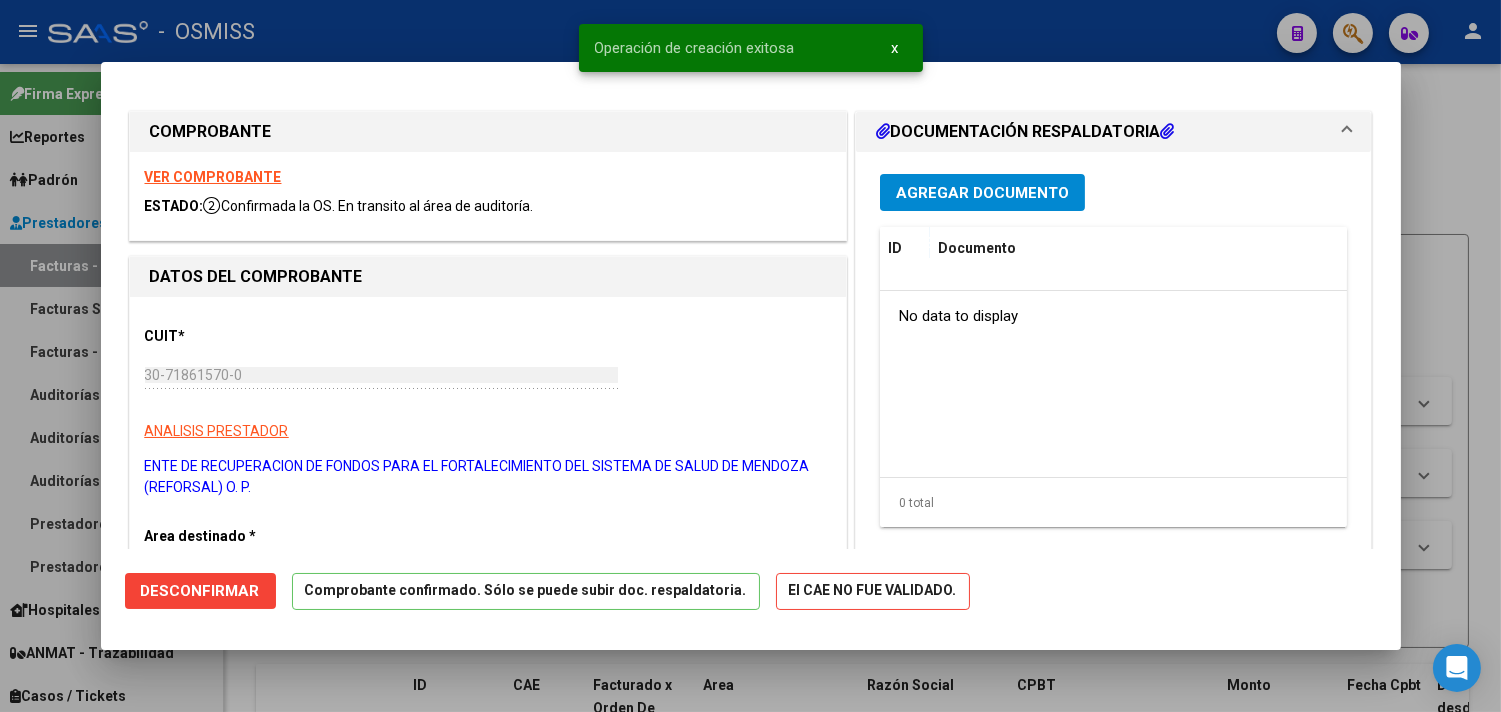 click at bounding box center [750, 356] 